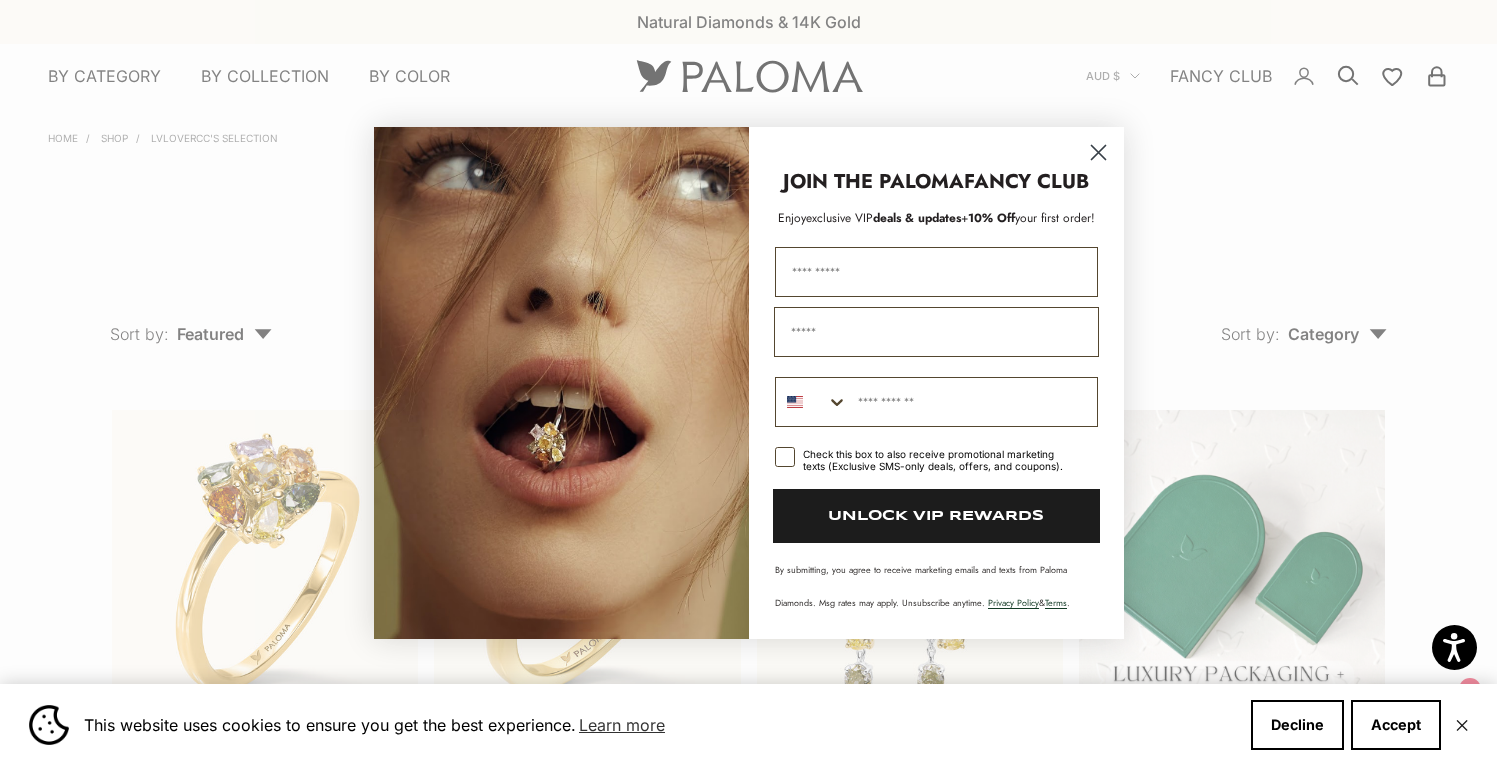 scroll, scrollTop: 96, scrollLeft: 0, axis: vertical 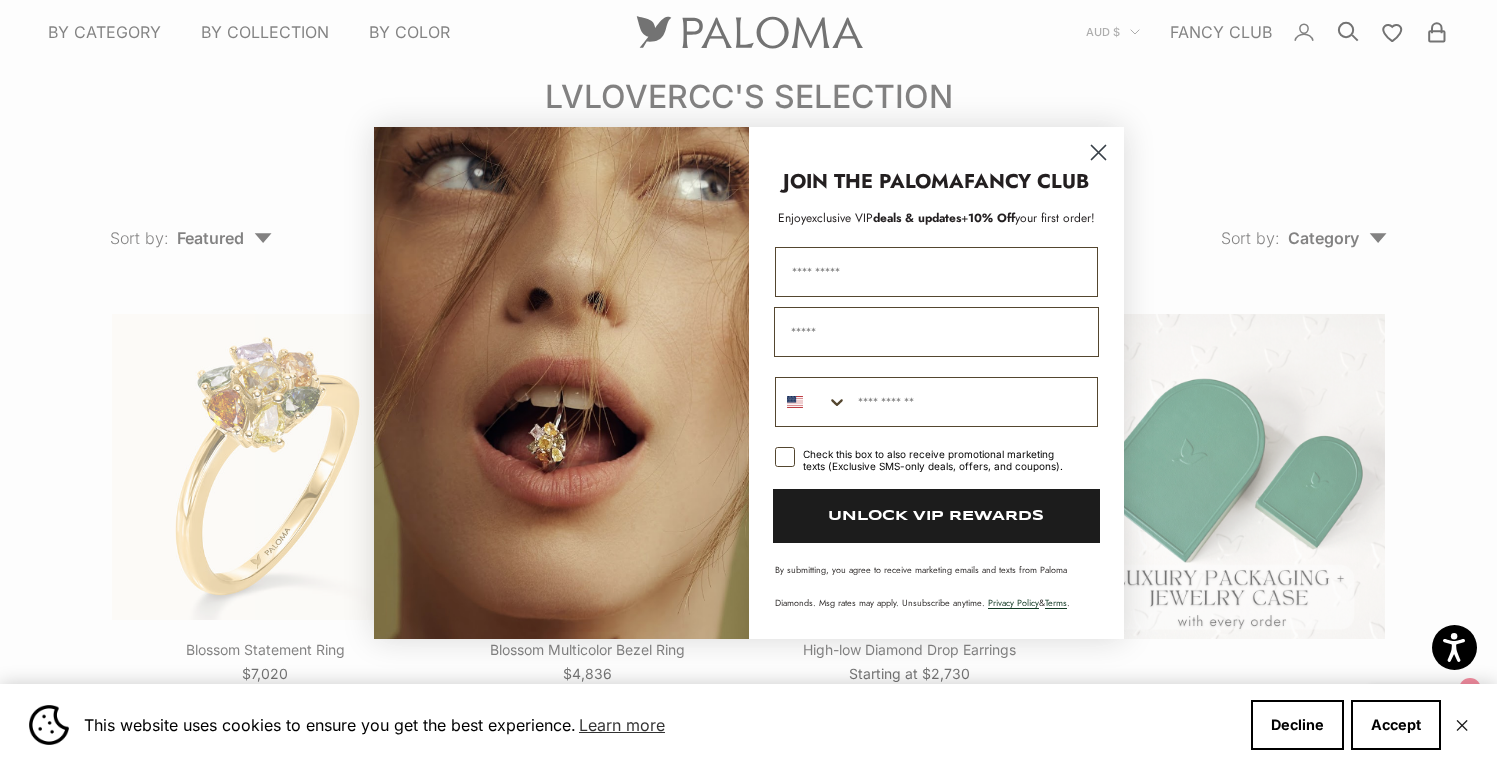 click 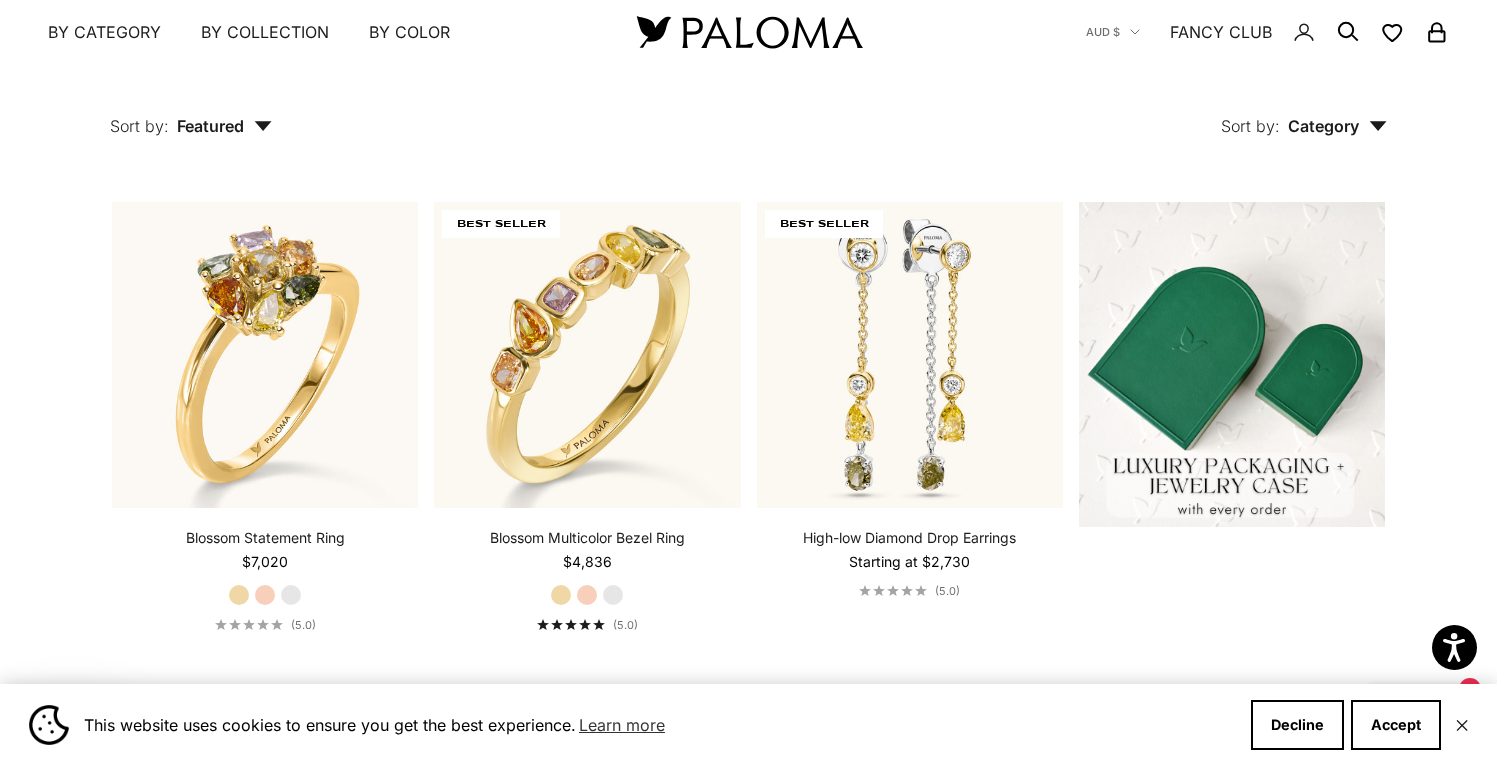 scroll, scrollTop: 209, scrollLeft: 0, axis: vertical 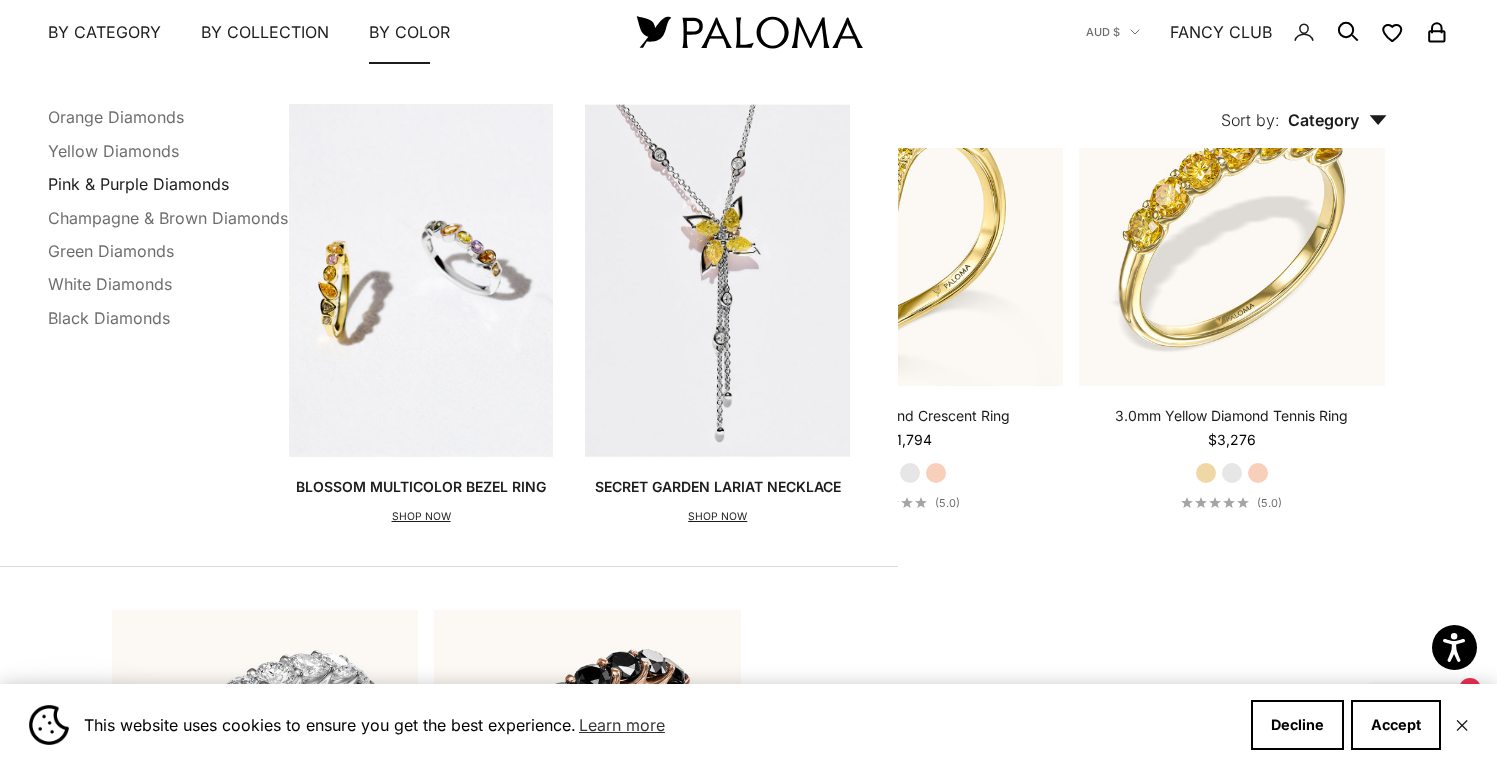 click on "Pink & Purple Diamonds" at bounding box center [138, 184] 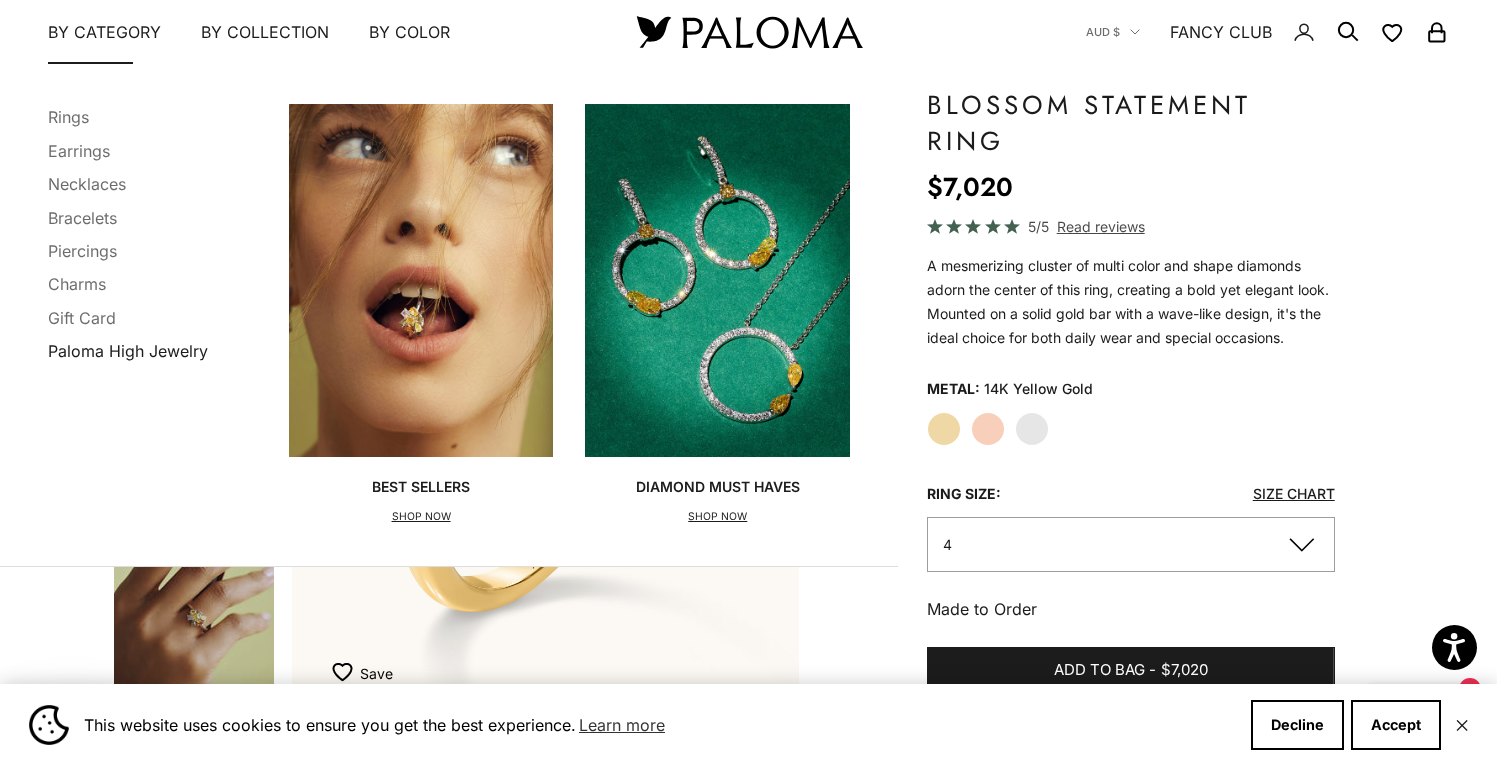 scroll, scrollTop: 117, scrollLeft: 0, axis: vertical 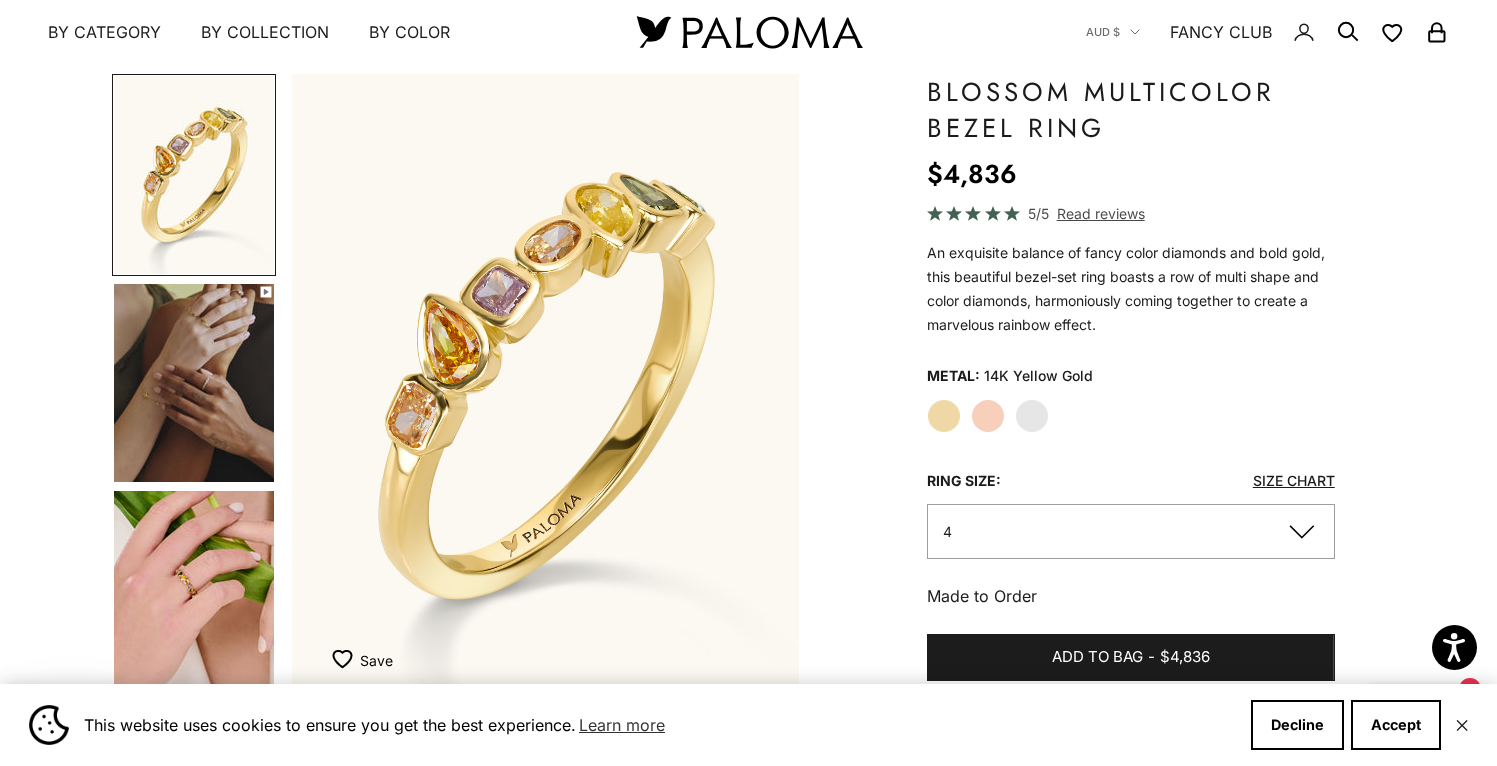 click at bounding box center [194, 590] 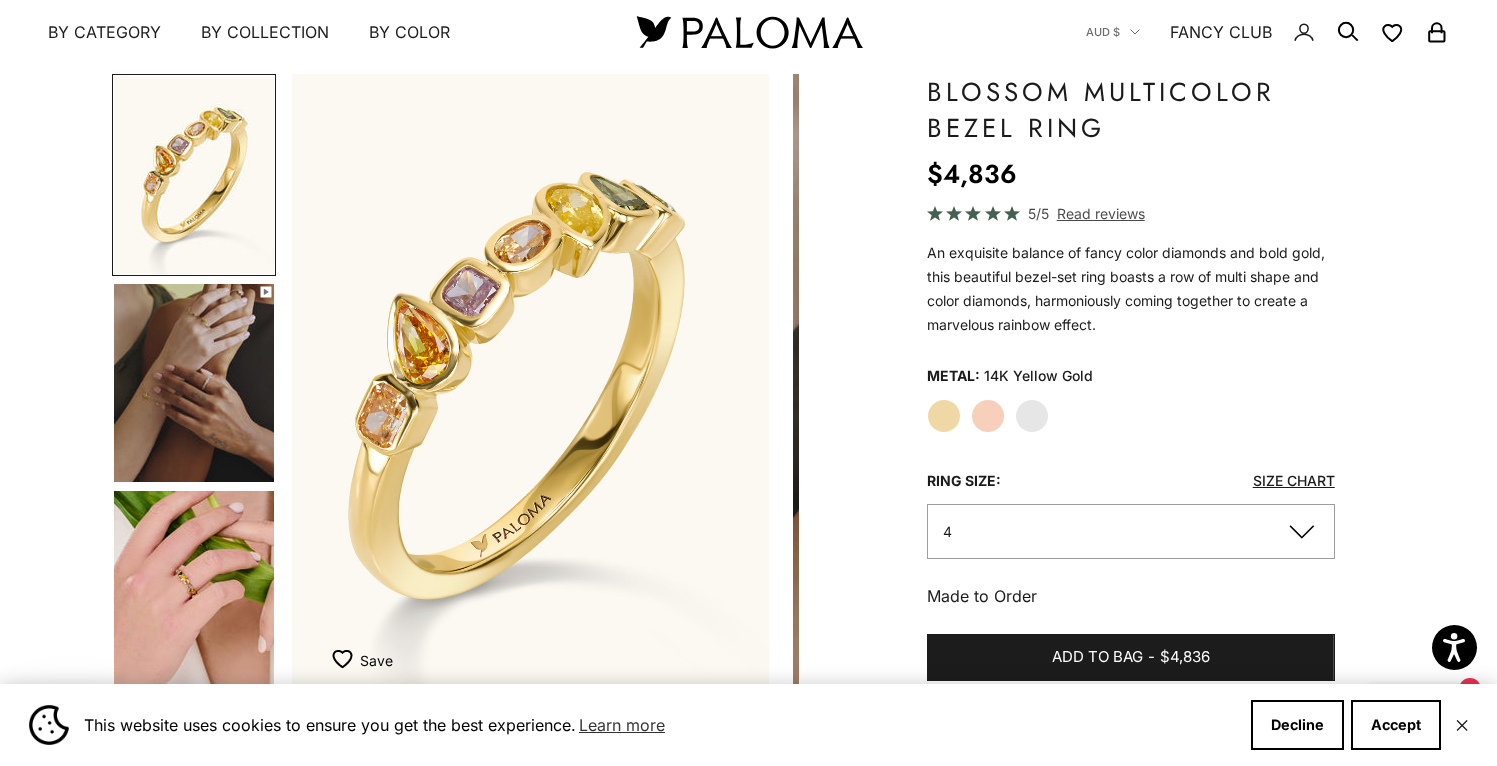 scroll, scrollTop: 99, scrollLeft: 0, axis: vertical 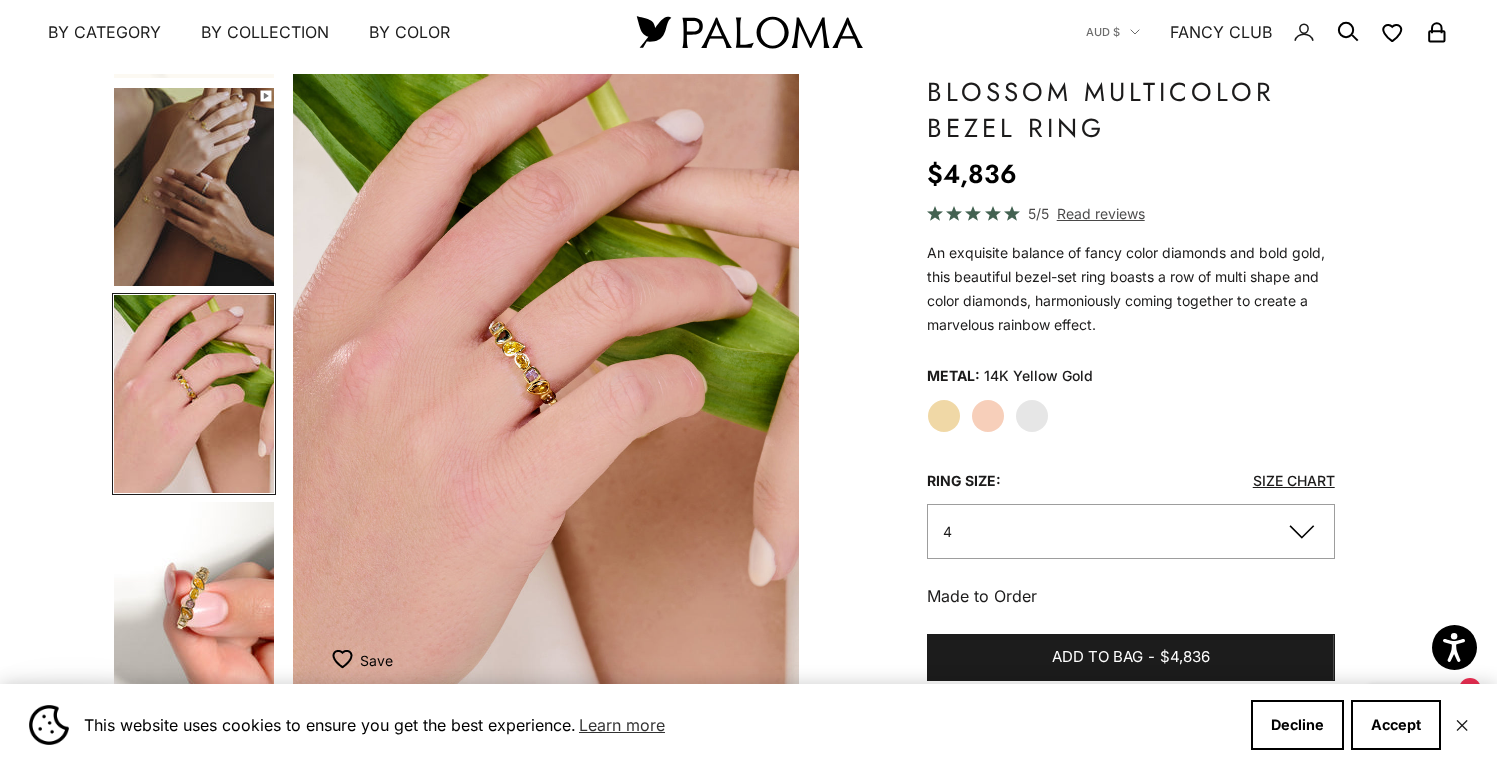click at bounding box center [194, 601] 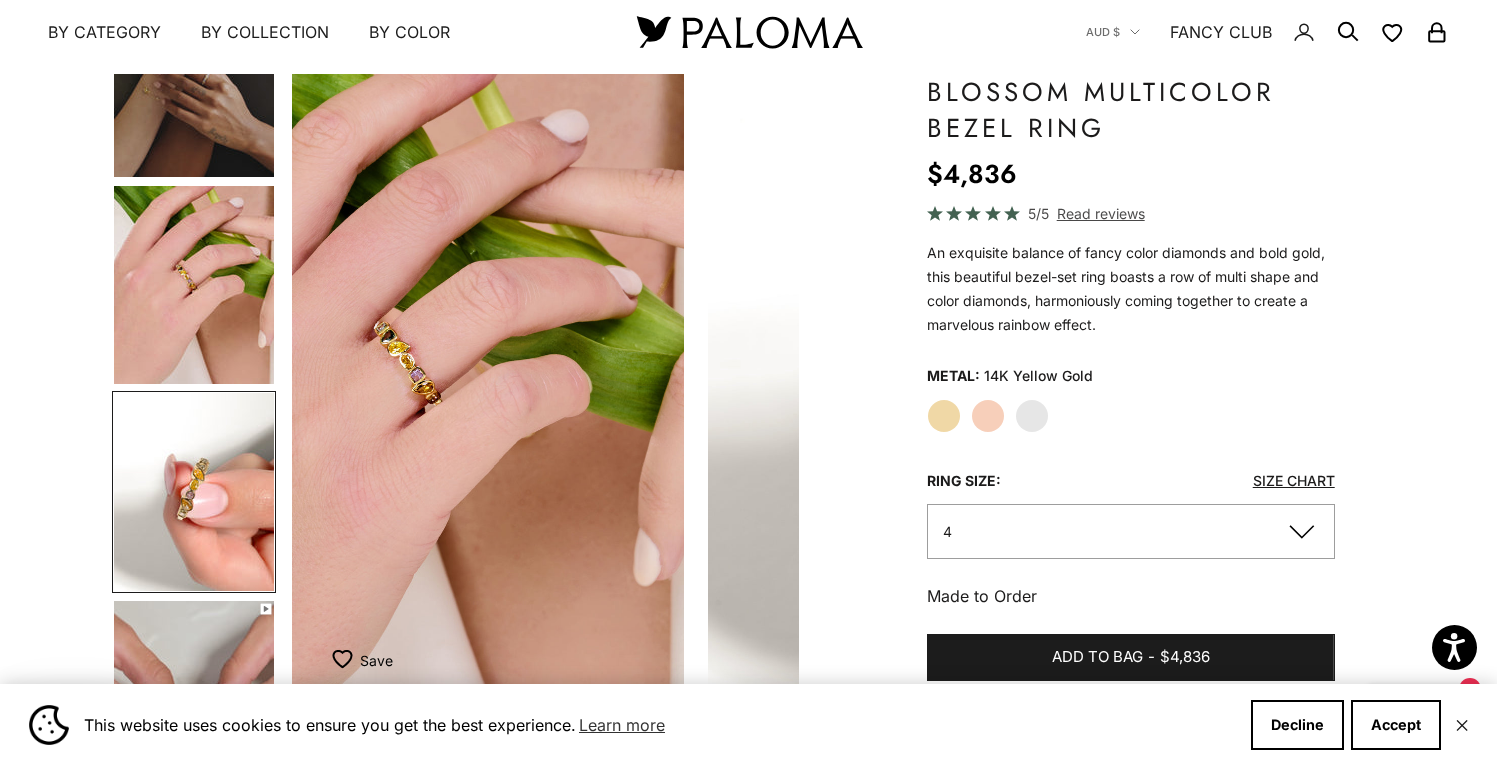 scroll, scrollTop: 0, scrollLeft: 1427, axis: horizontal 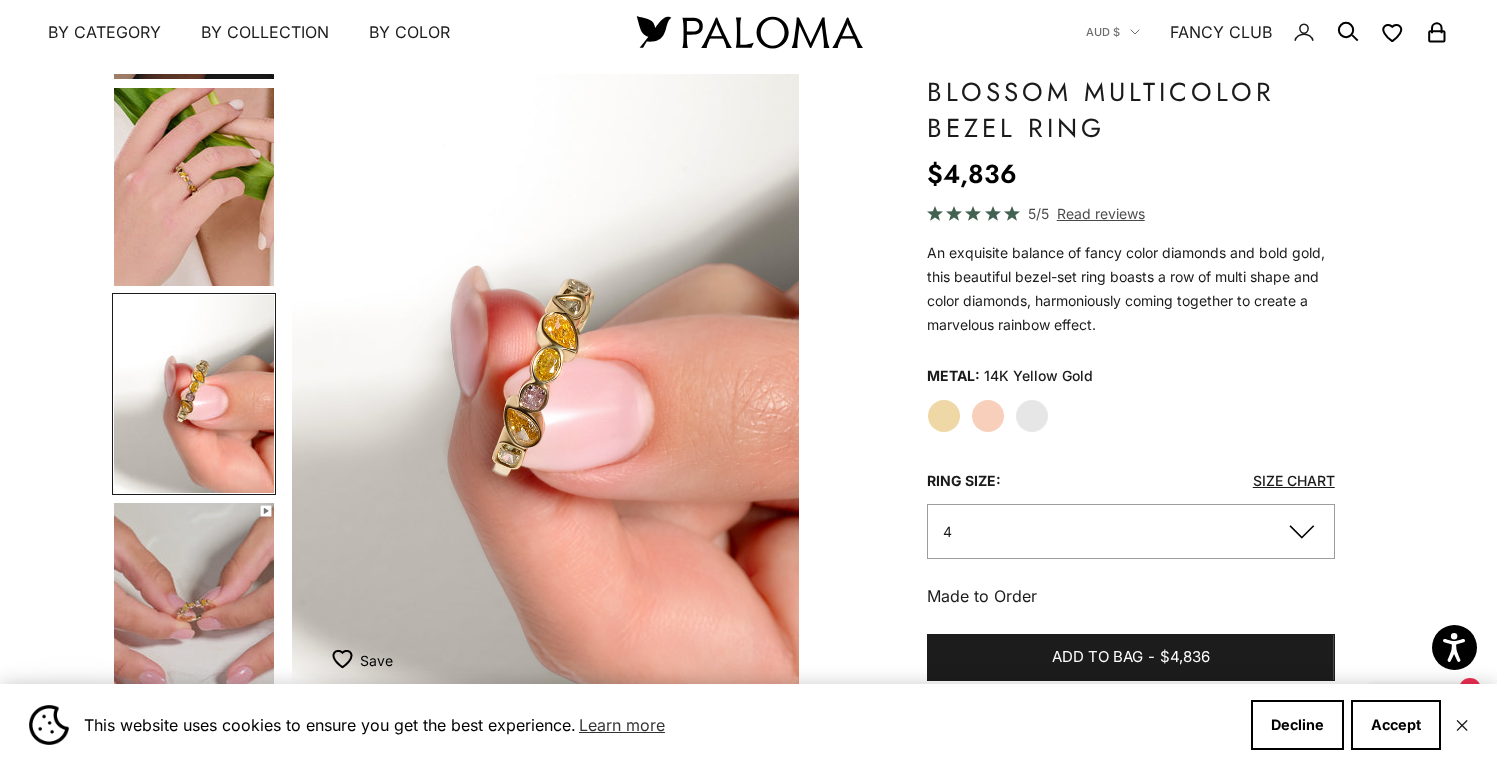 click on "Rose Gold" 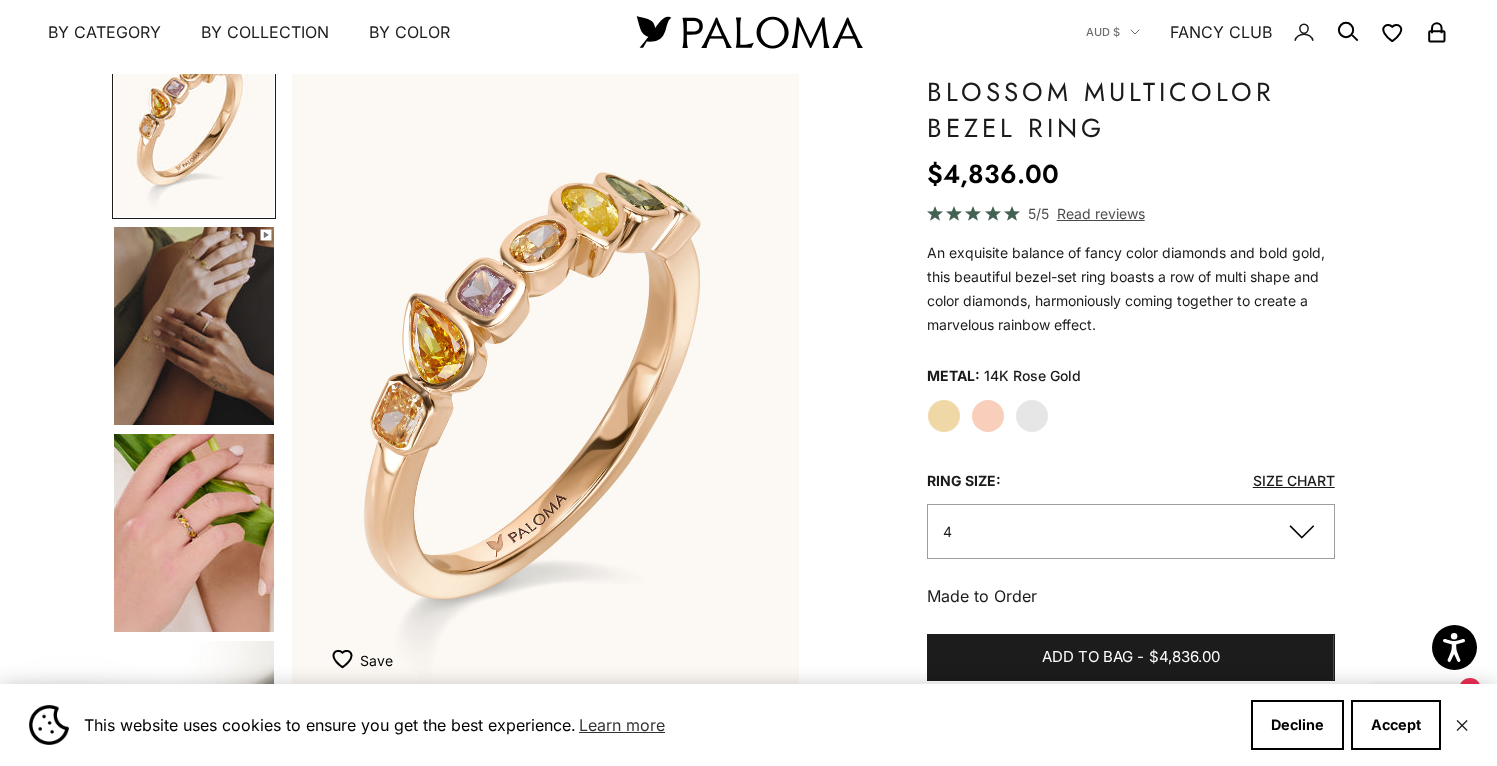 scroll, scrollTop: 0, scrollLeft: 0, axis: both 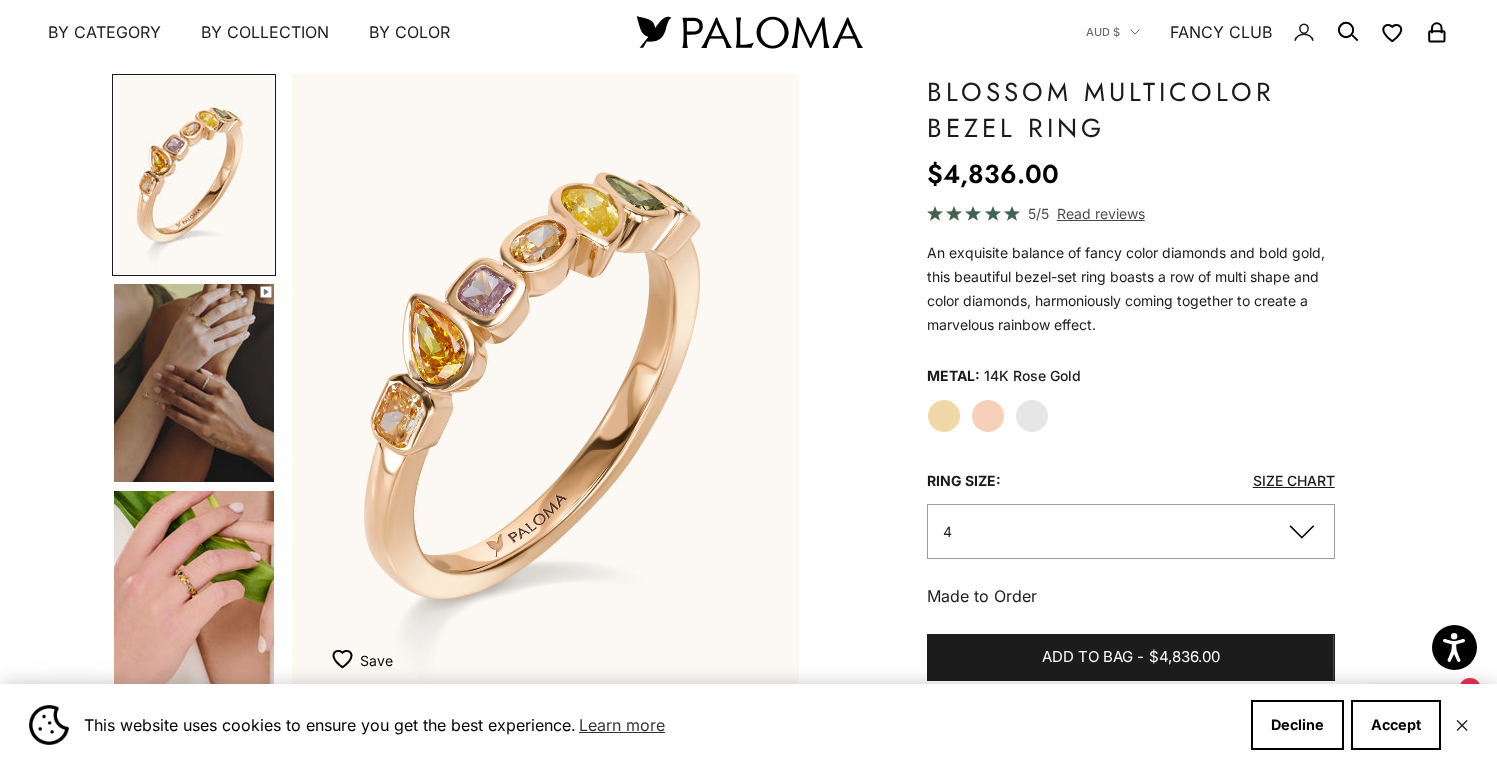 click at bounding box center (194, 590) 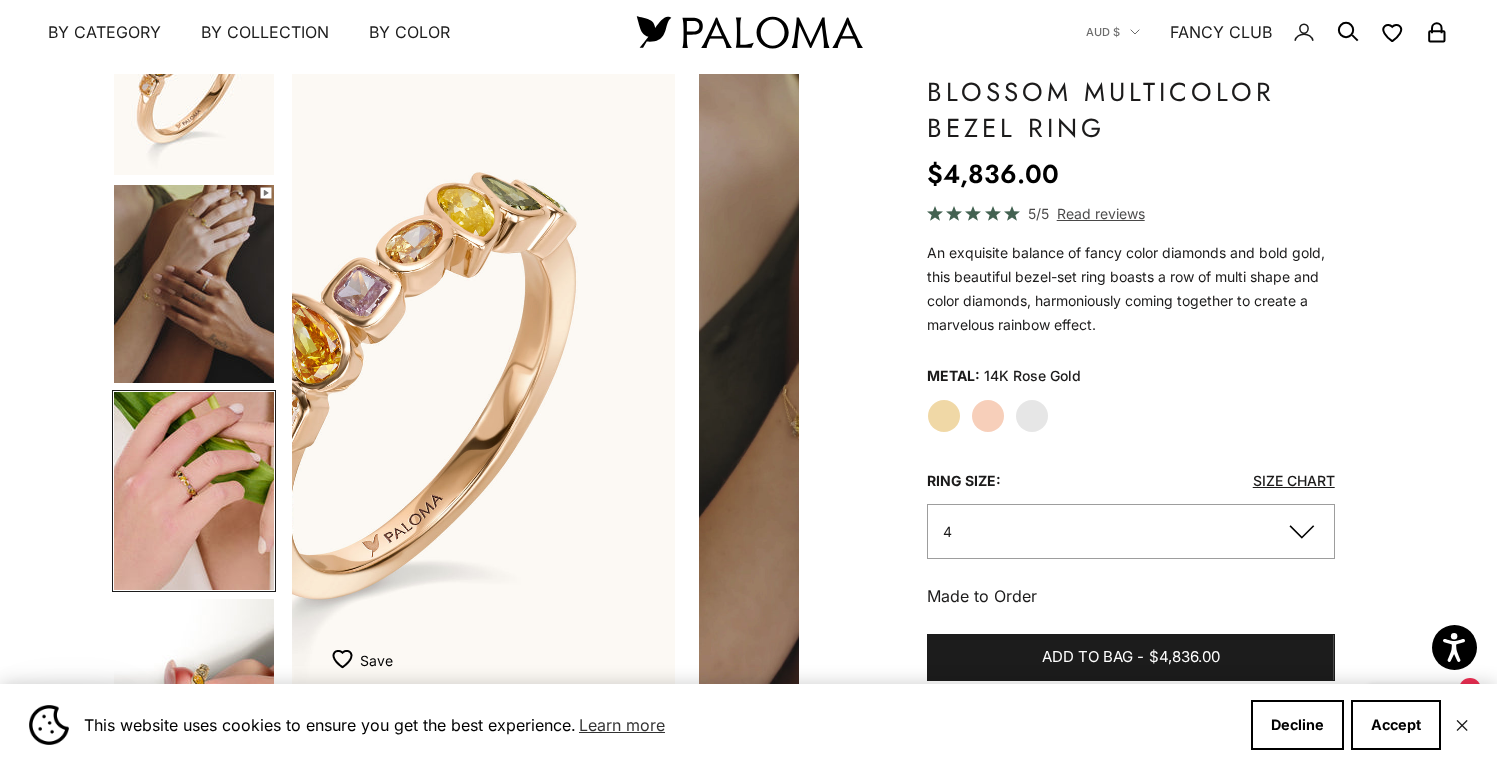 scroll, scrollTop: 0, scrollLeft: 487, axis: horizontal 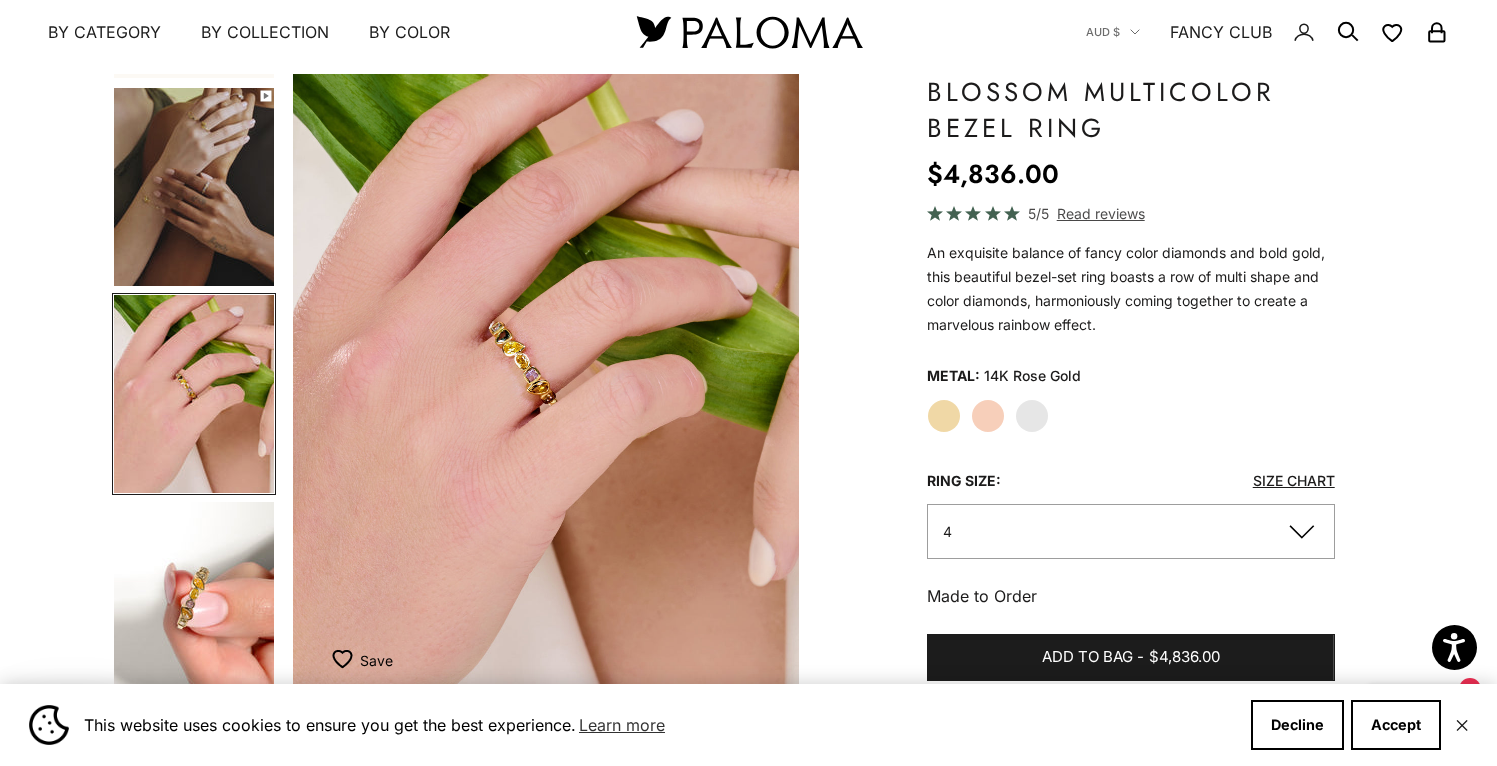 click on "White Gold" 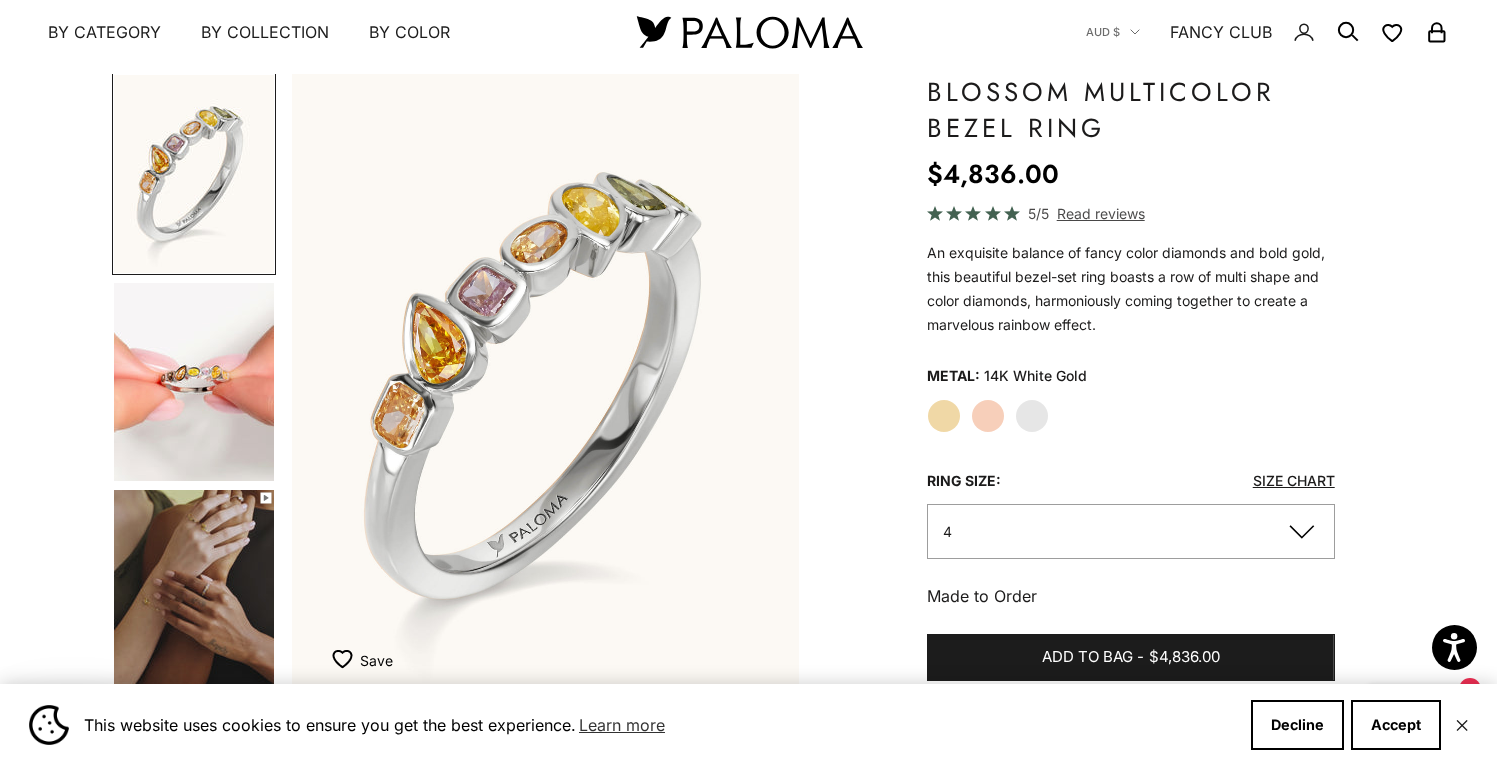 scroll, scrollTop: 0, scrollLeft: 0, axis: both 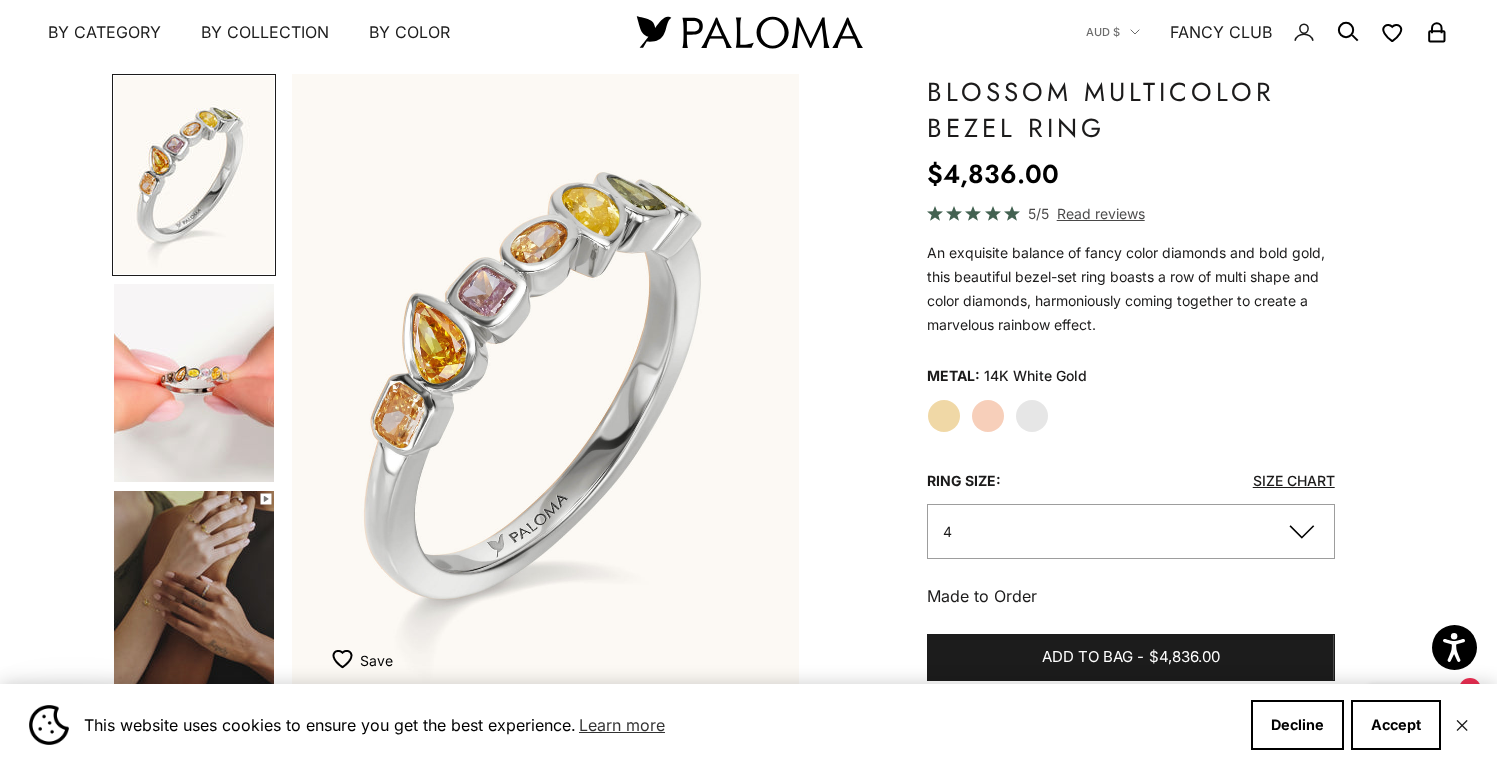 click at bounding box center (194, 383) 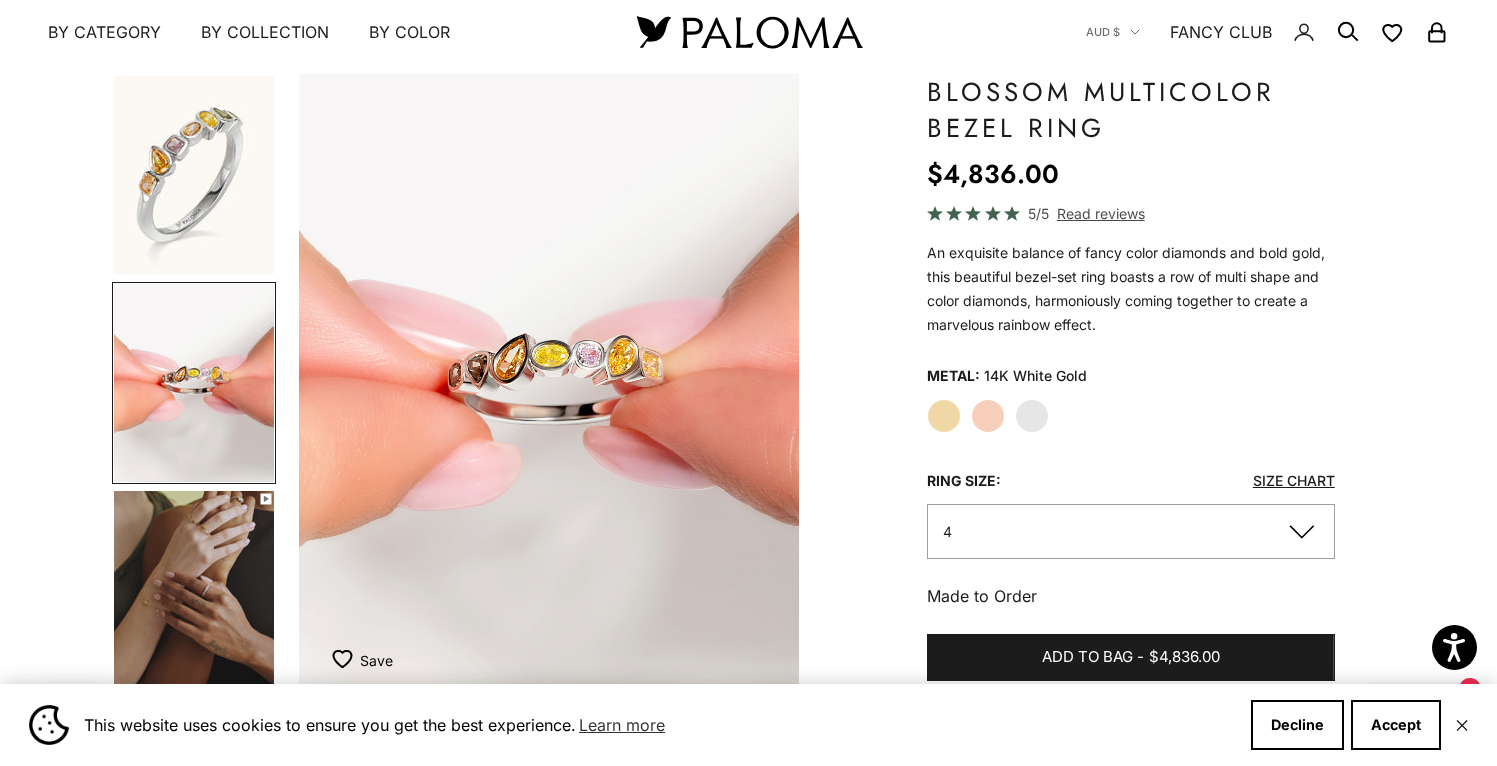 scroll, scrollTop: 0, scrollLeft: 530, axis: horizontal 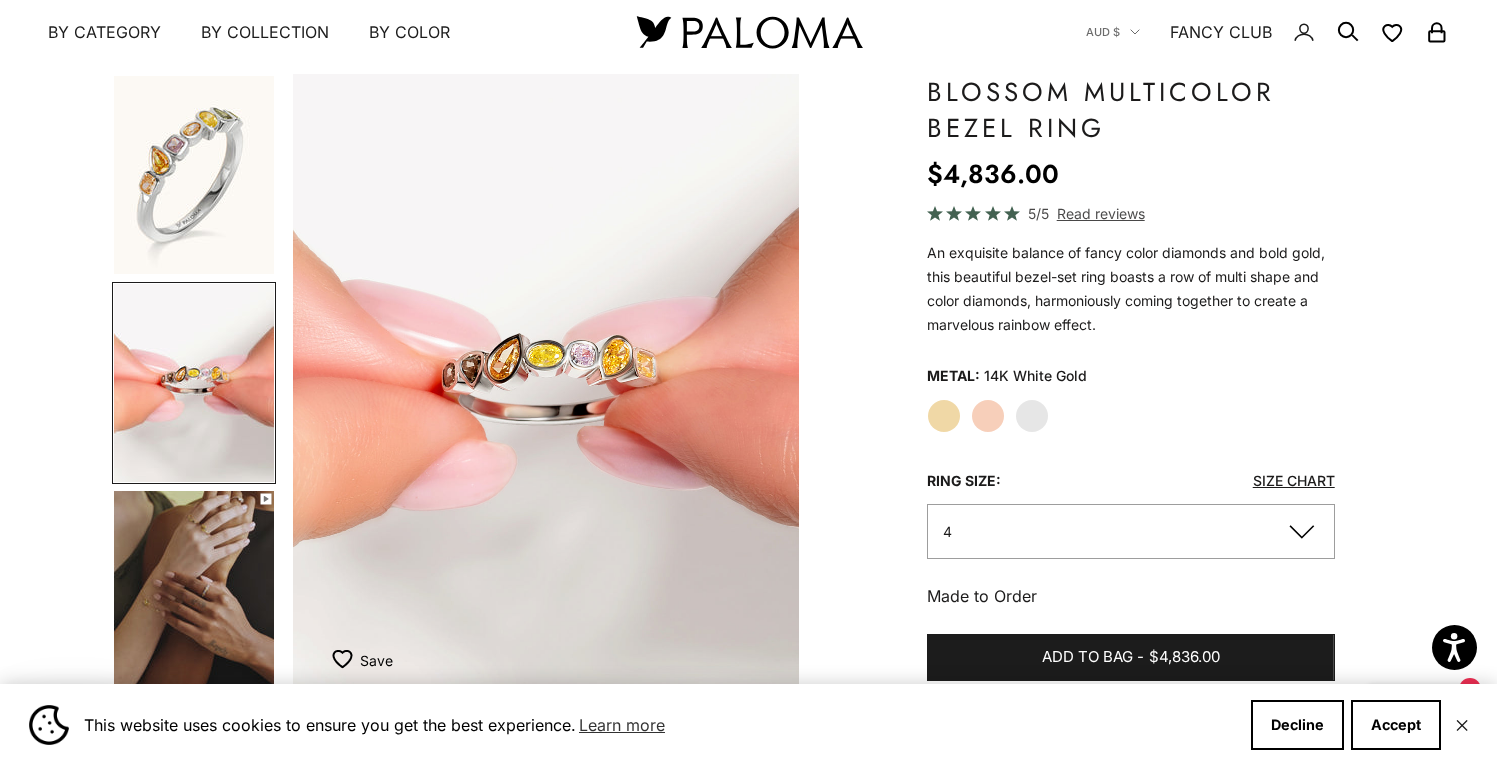 click on "Yellow Gold" 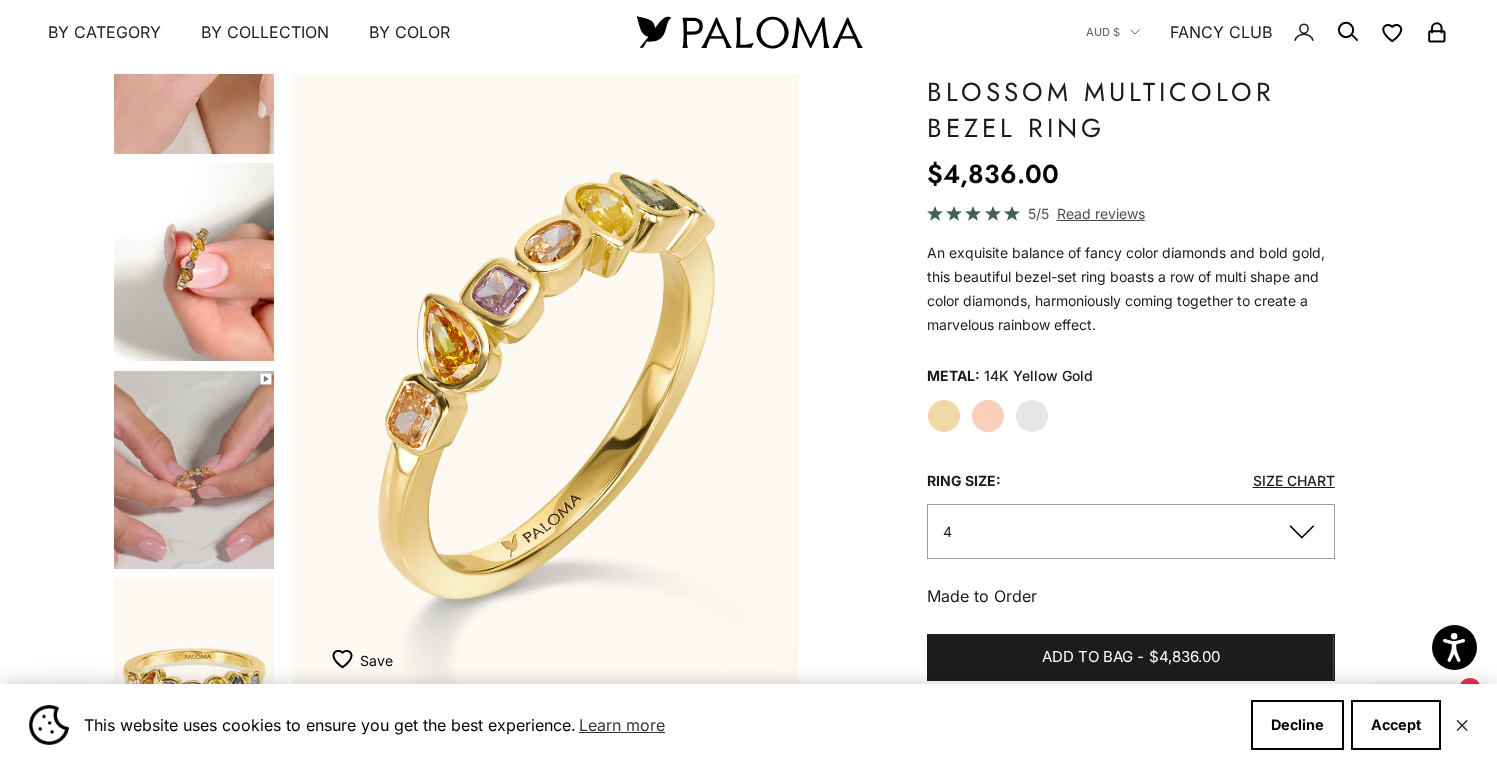 scroll, scrollTop: 541, scrollLeft: 0, axis: vertical 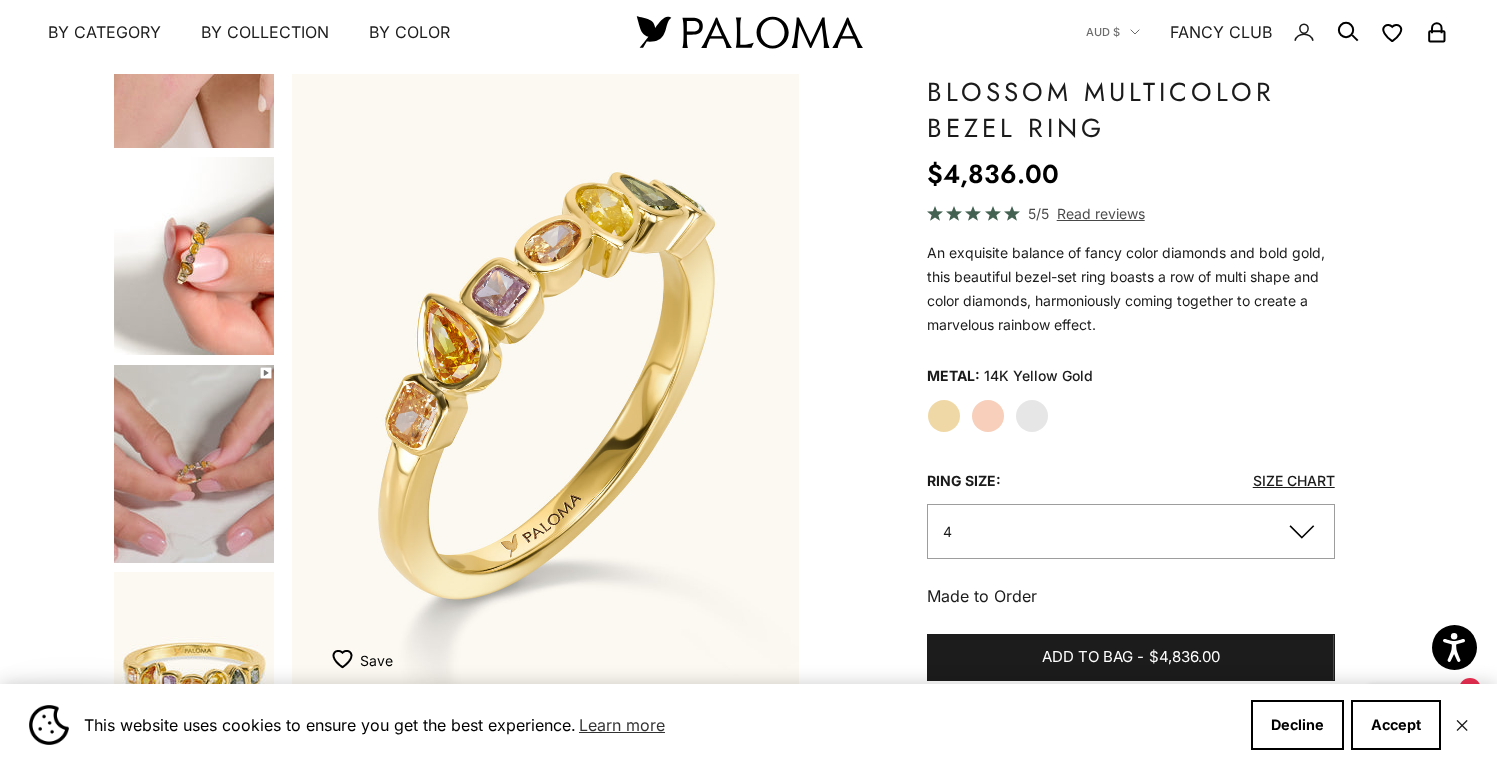 click at bounding box center (194, 256) 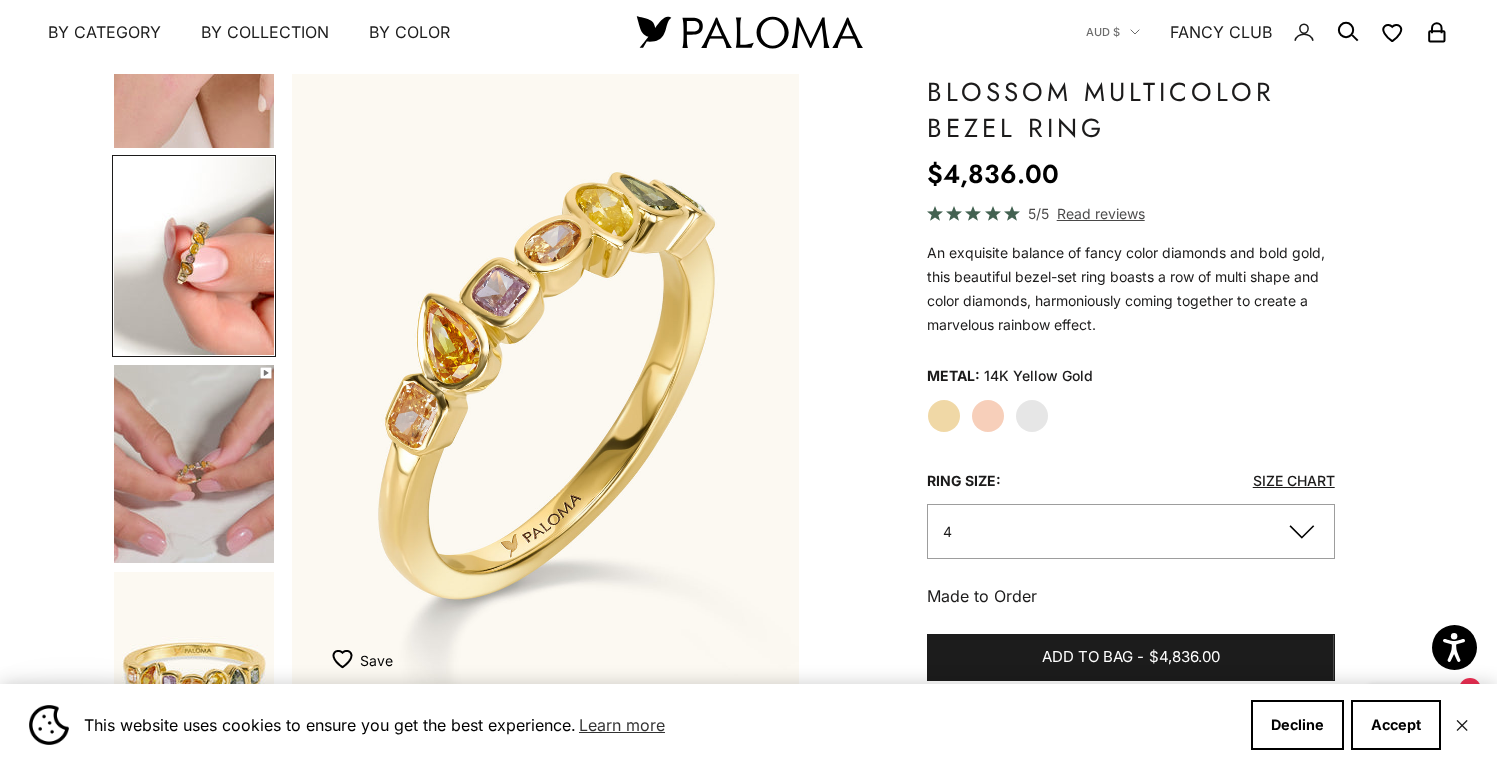 scroll, scrollTop: 0, scrollLeft: 186, axis: horizontal 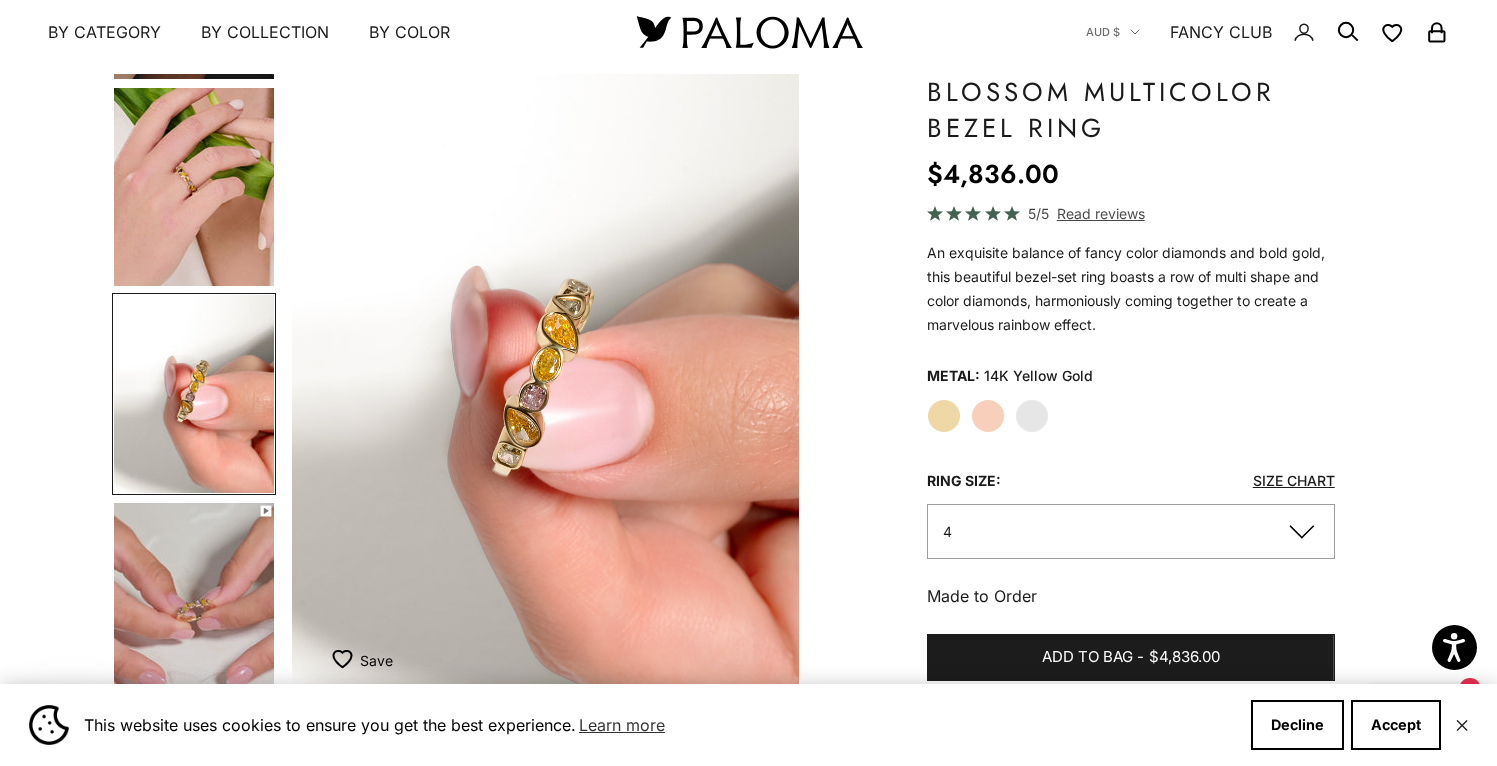 click on "Rose Gold" 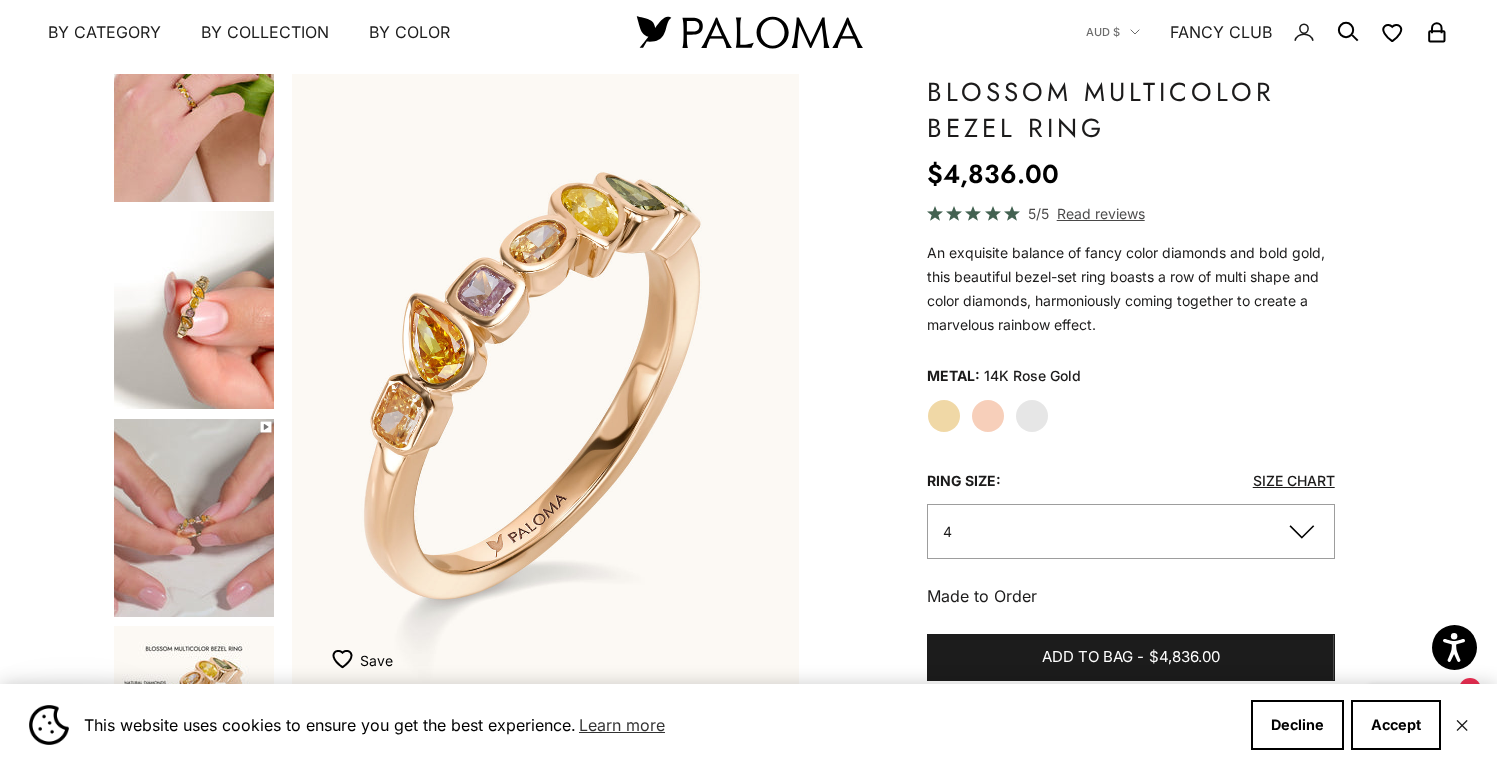 click at bounding box center [194, 310] 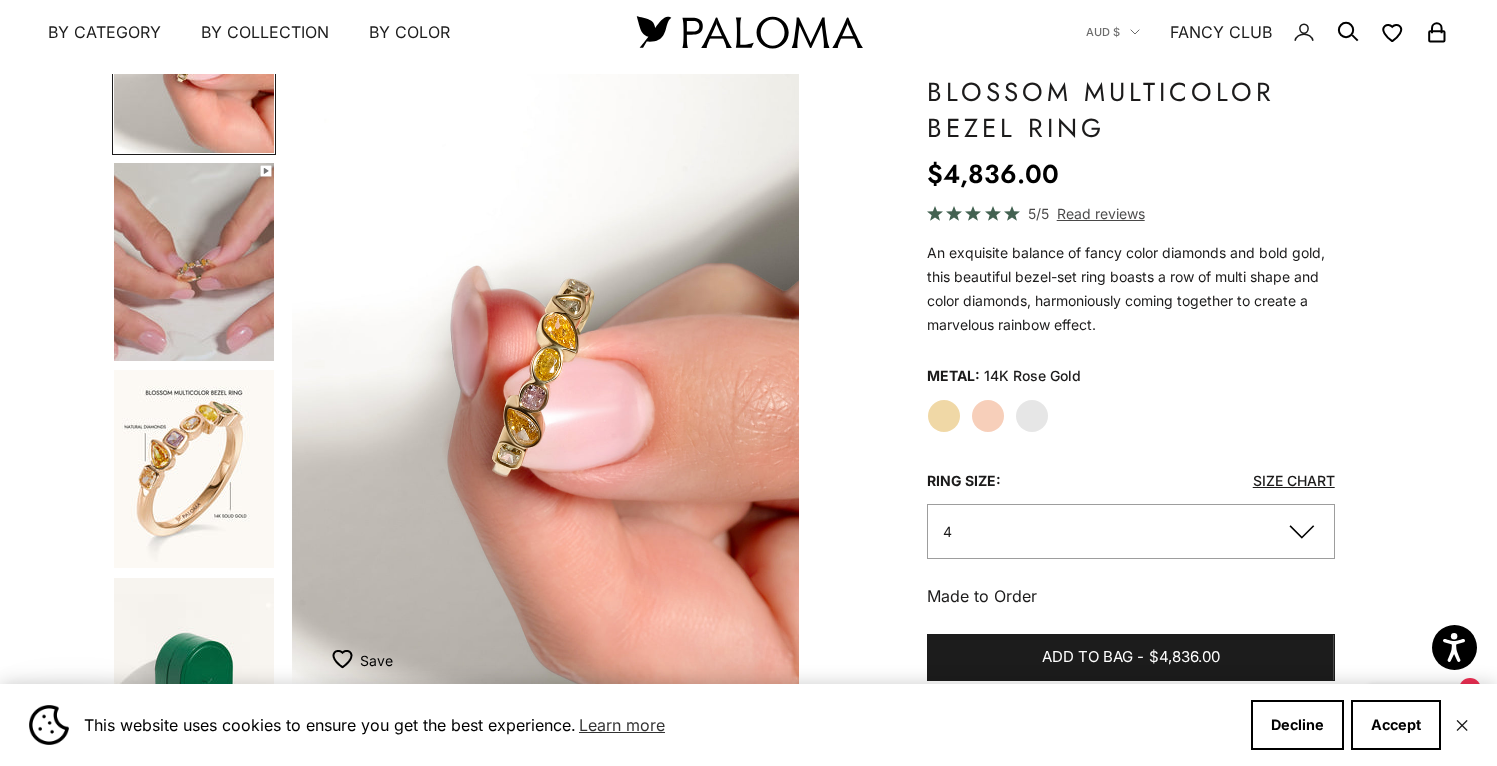 click at bounding box center [194, 262] 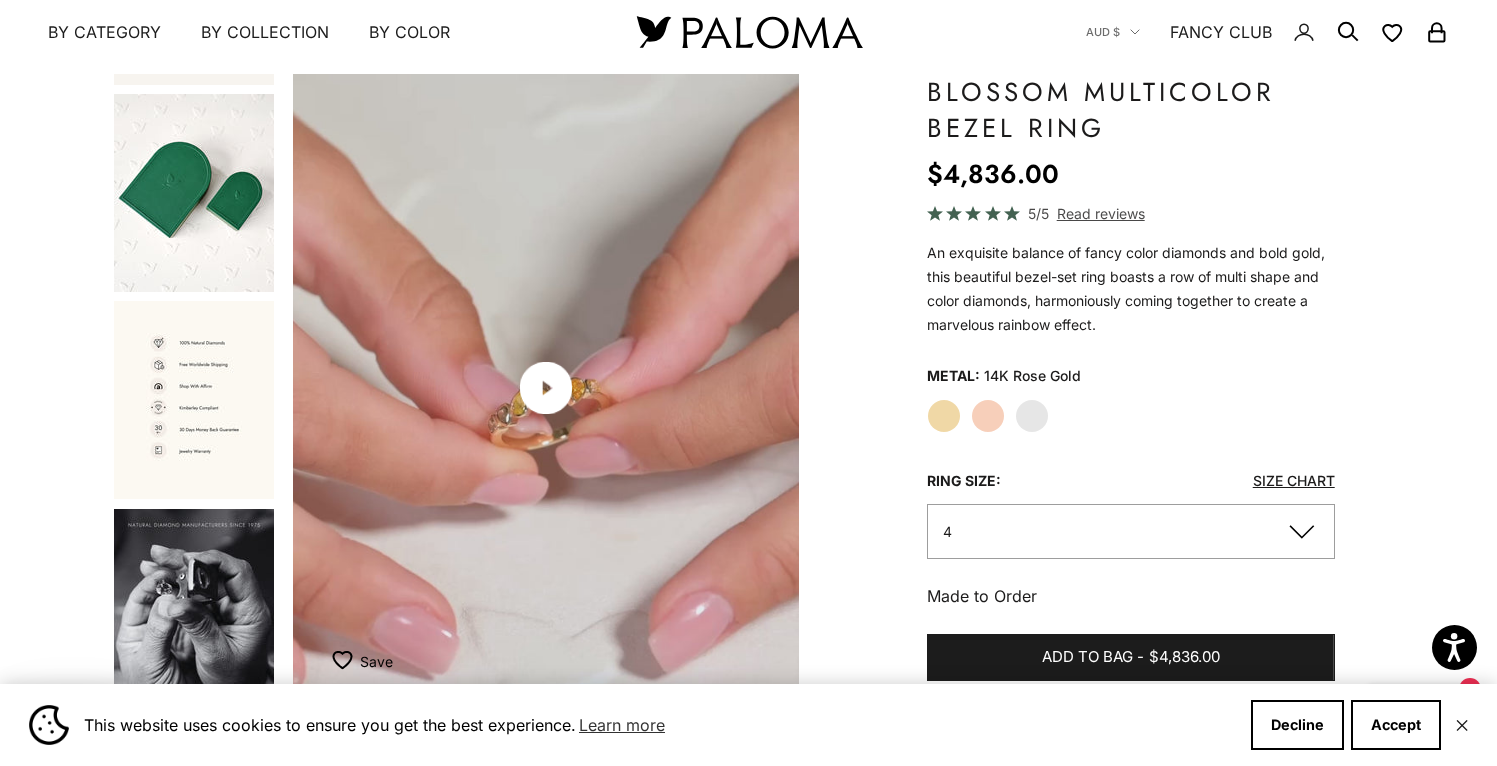 click 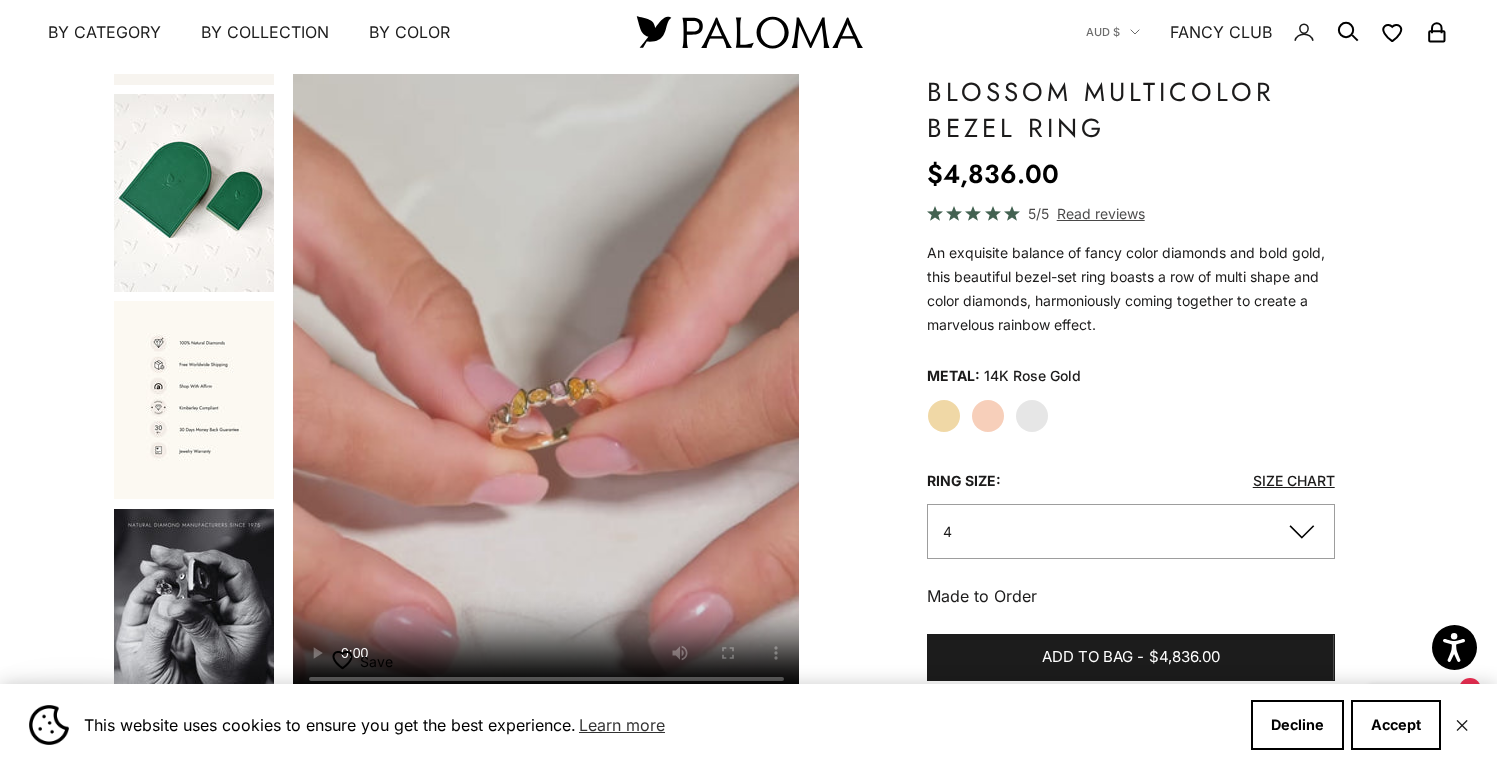 click on "Save
Add to wishlist" at bounding box center (545, 671) 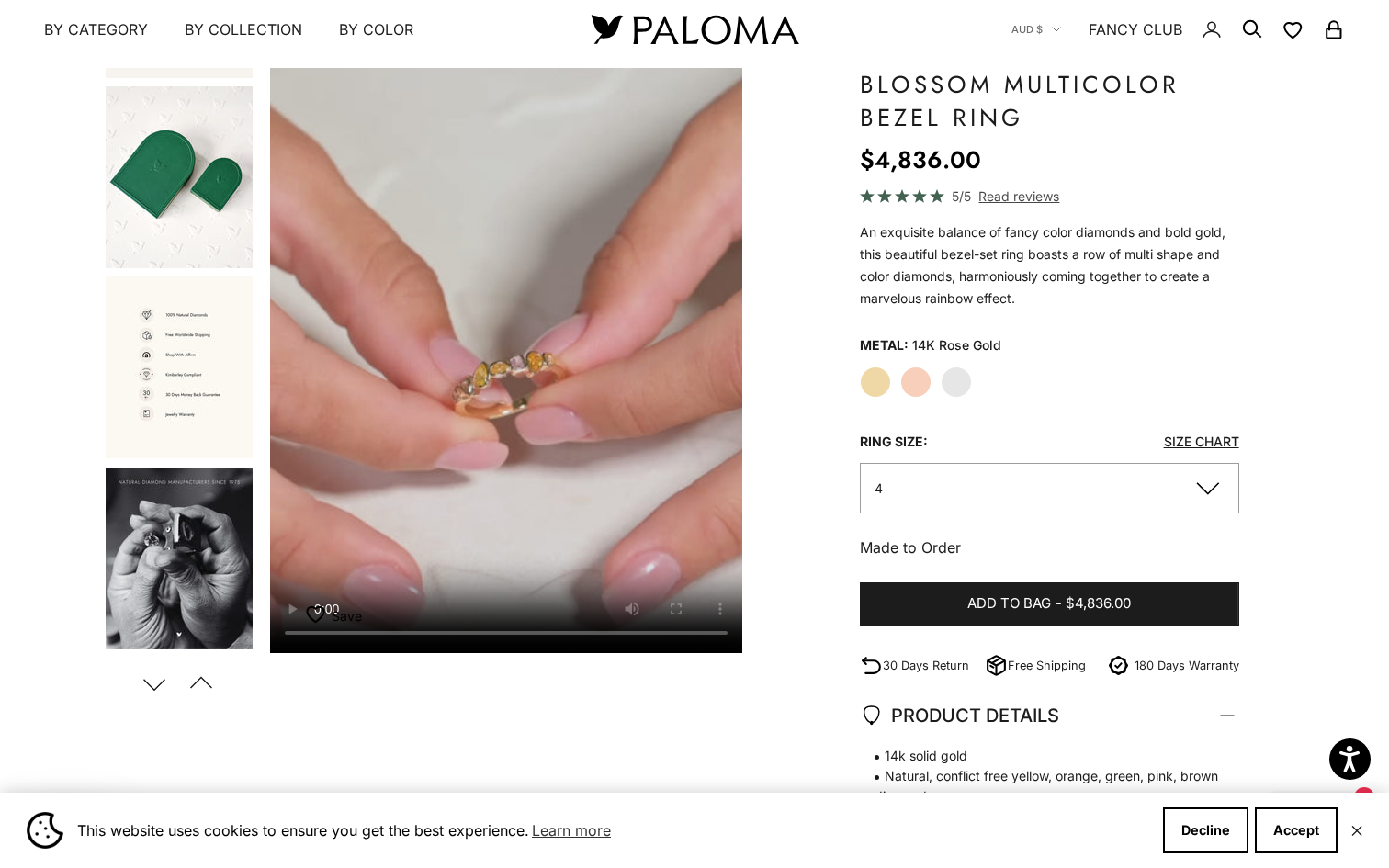 type 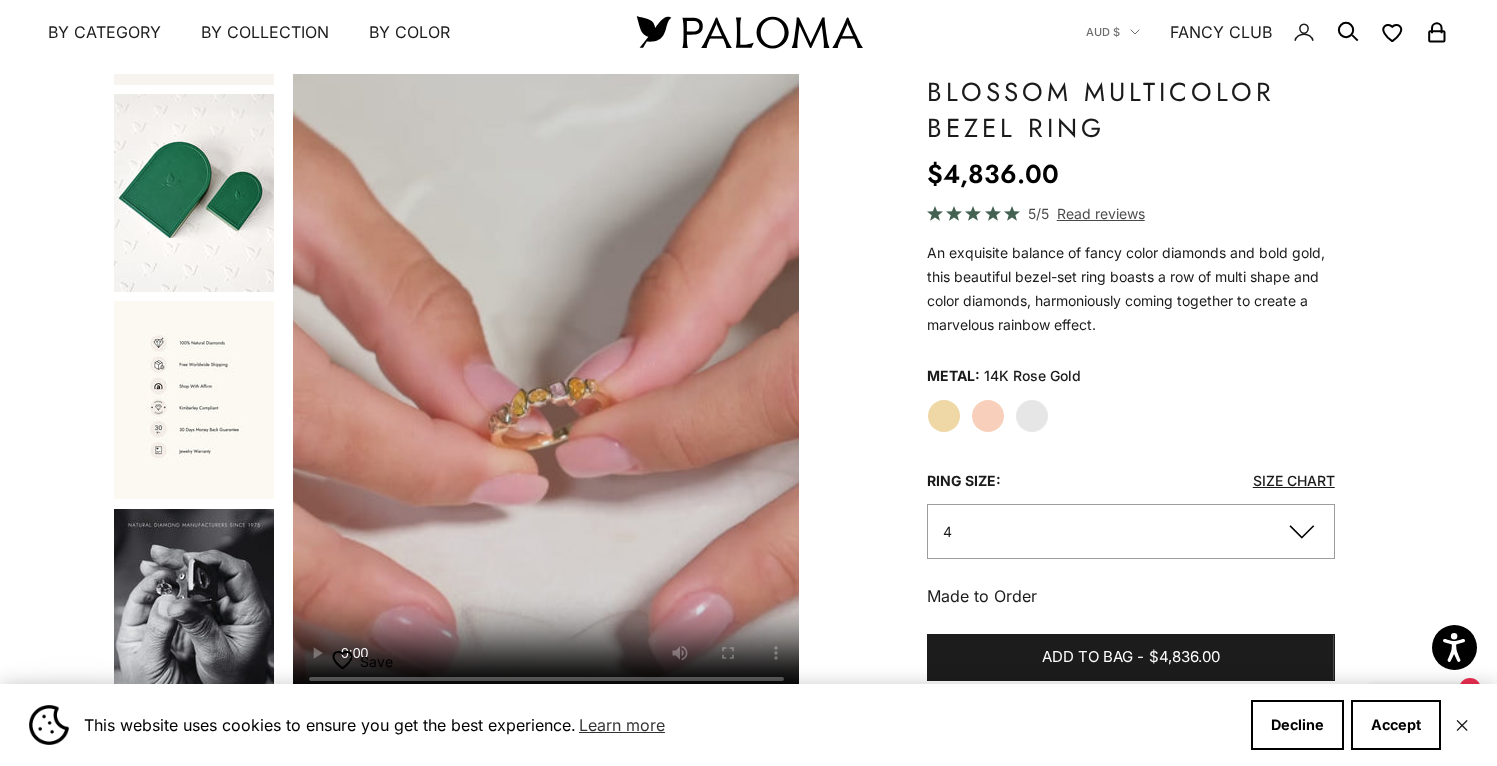 click on "Yellow Gold" 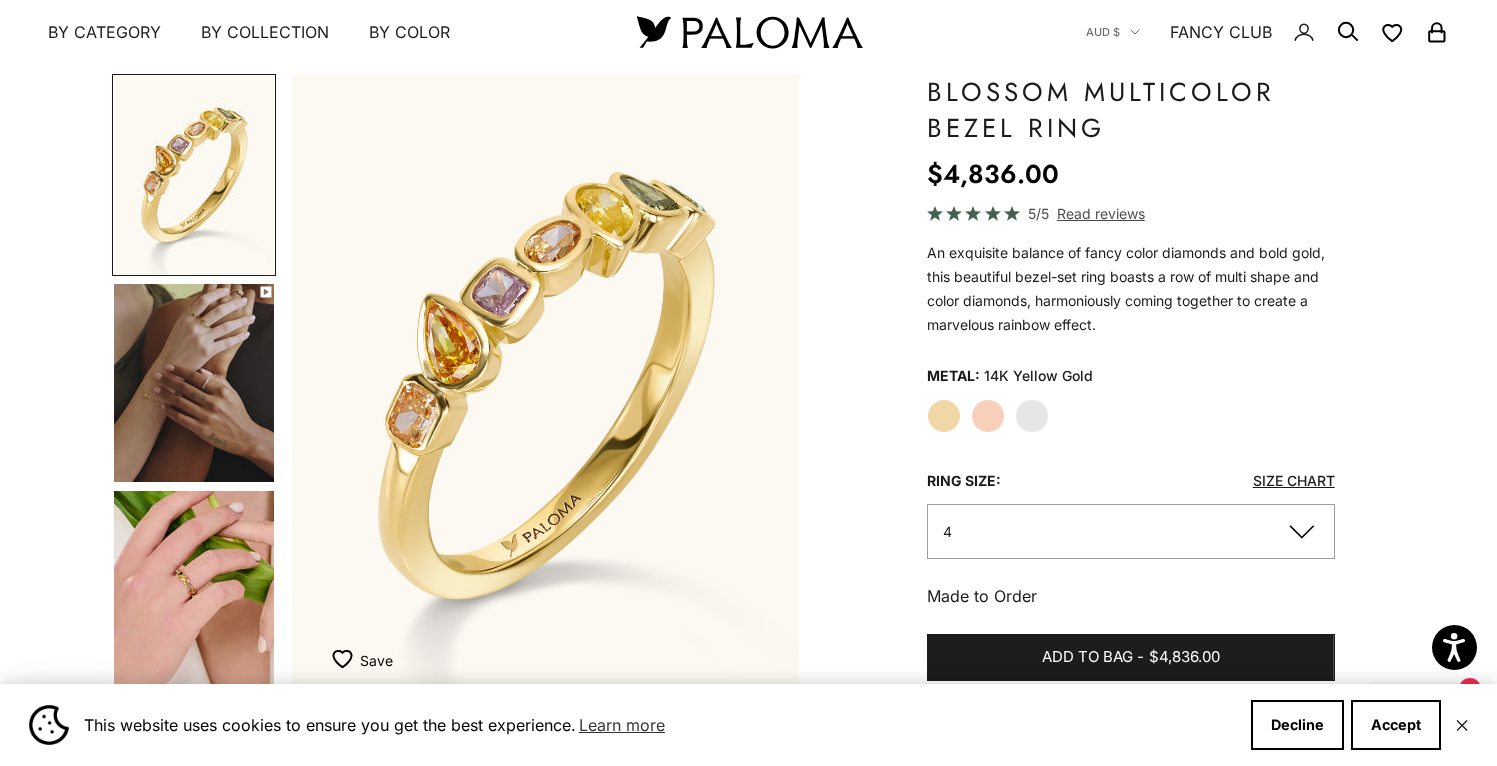 click at bounding box center [194, 590] 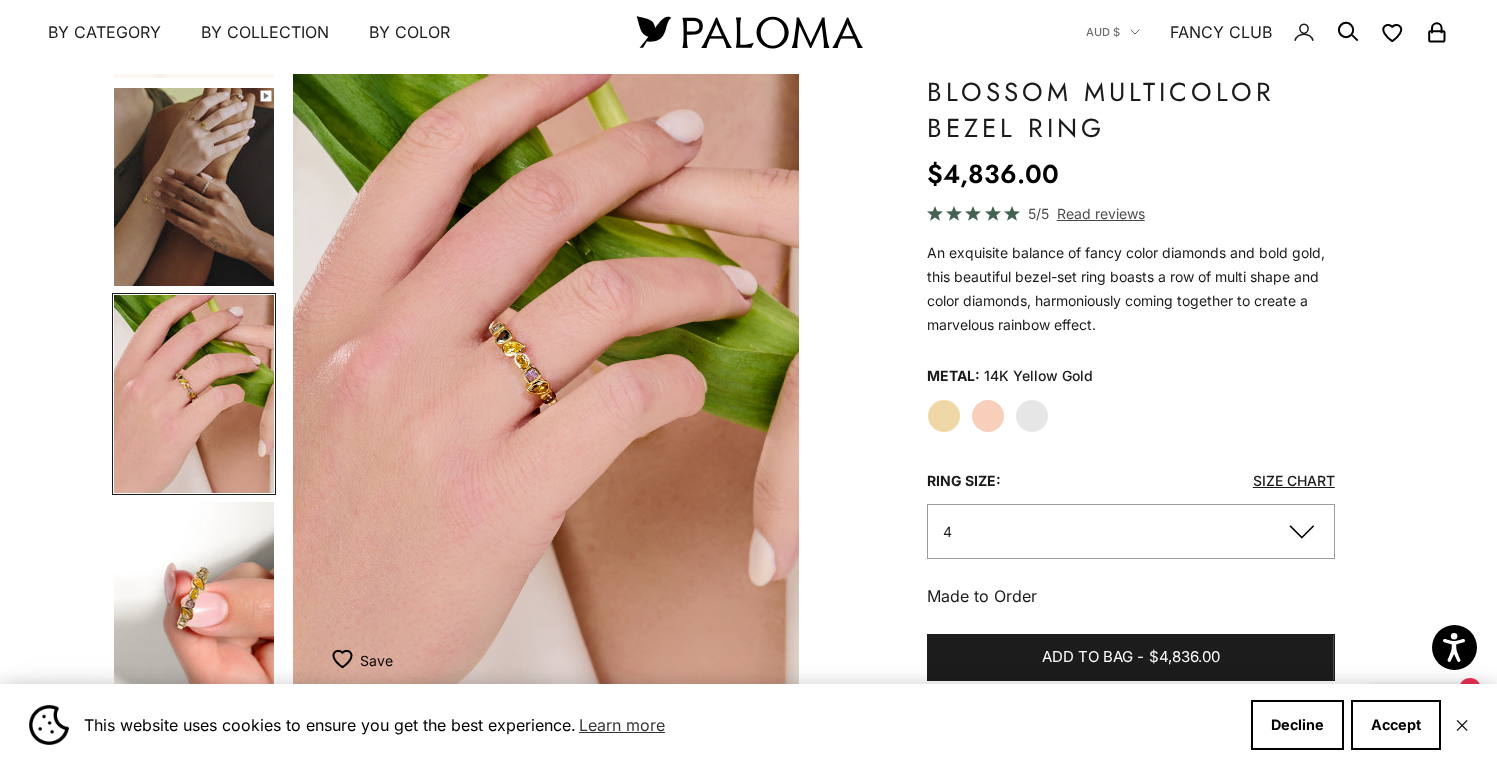 click on "Rose Gold" 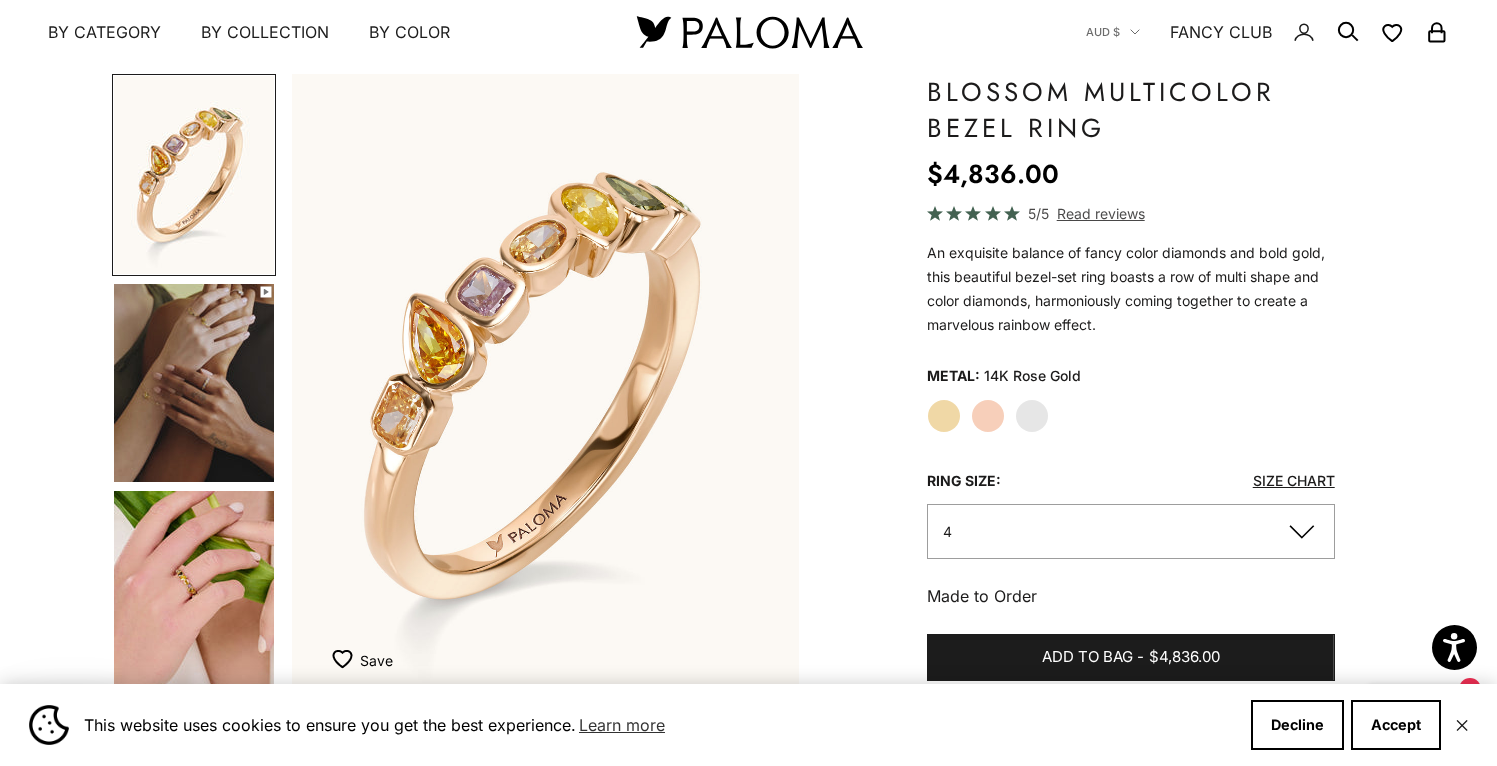 click on "White Gold" 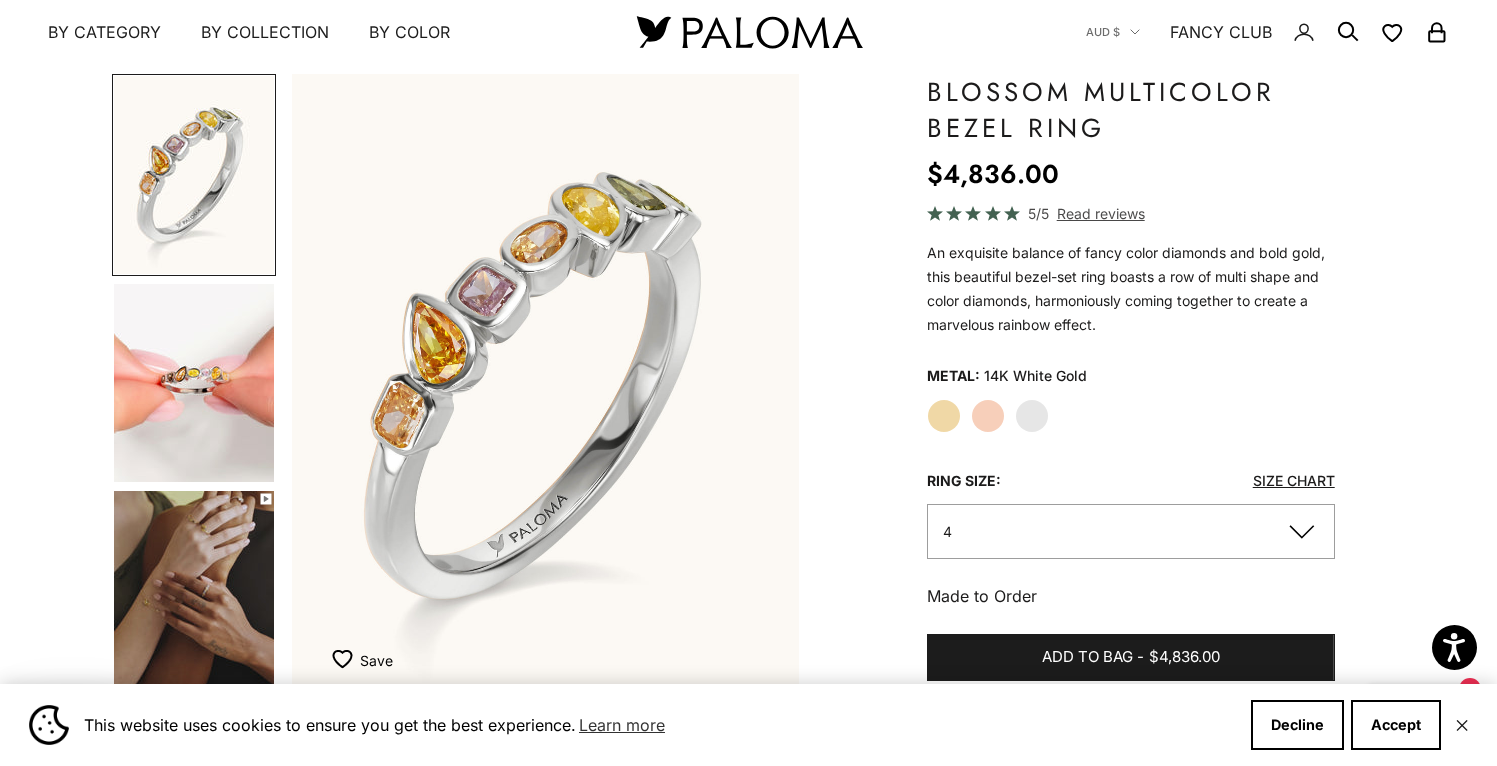 click at bounding box center (194, 383) 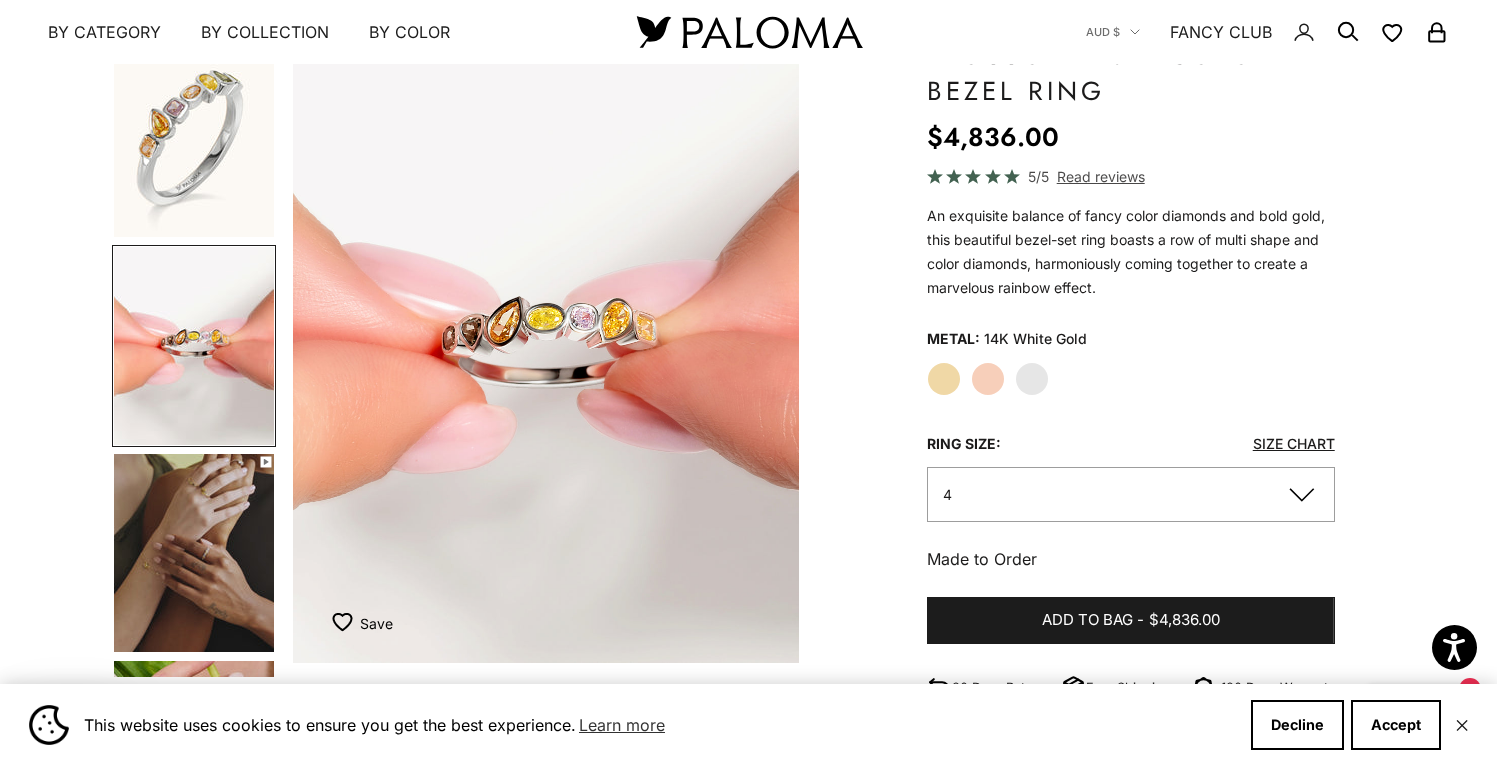 click at bounding box center [546, 350] 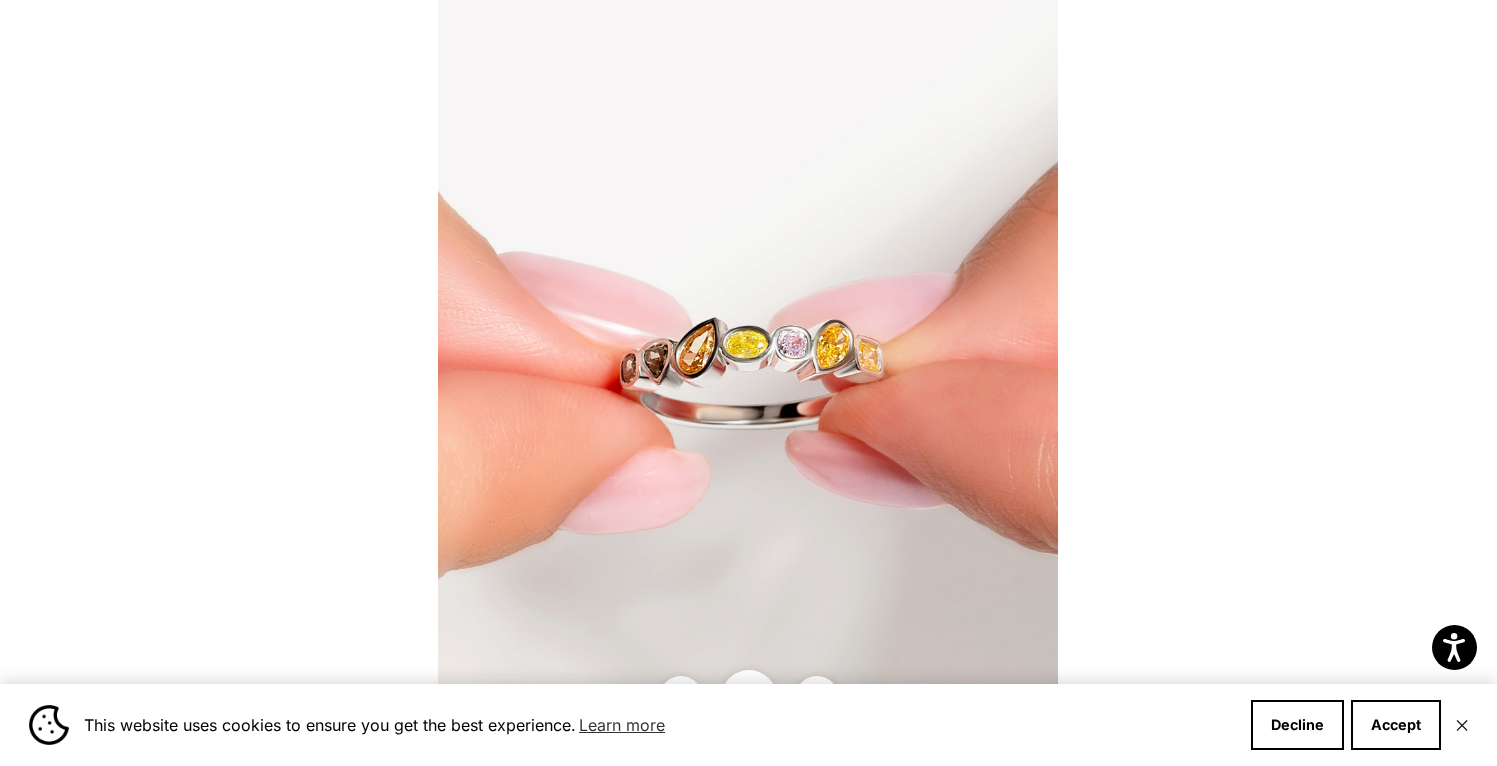 click at bounding box center [748, 383] 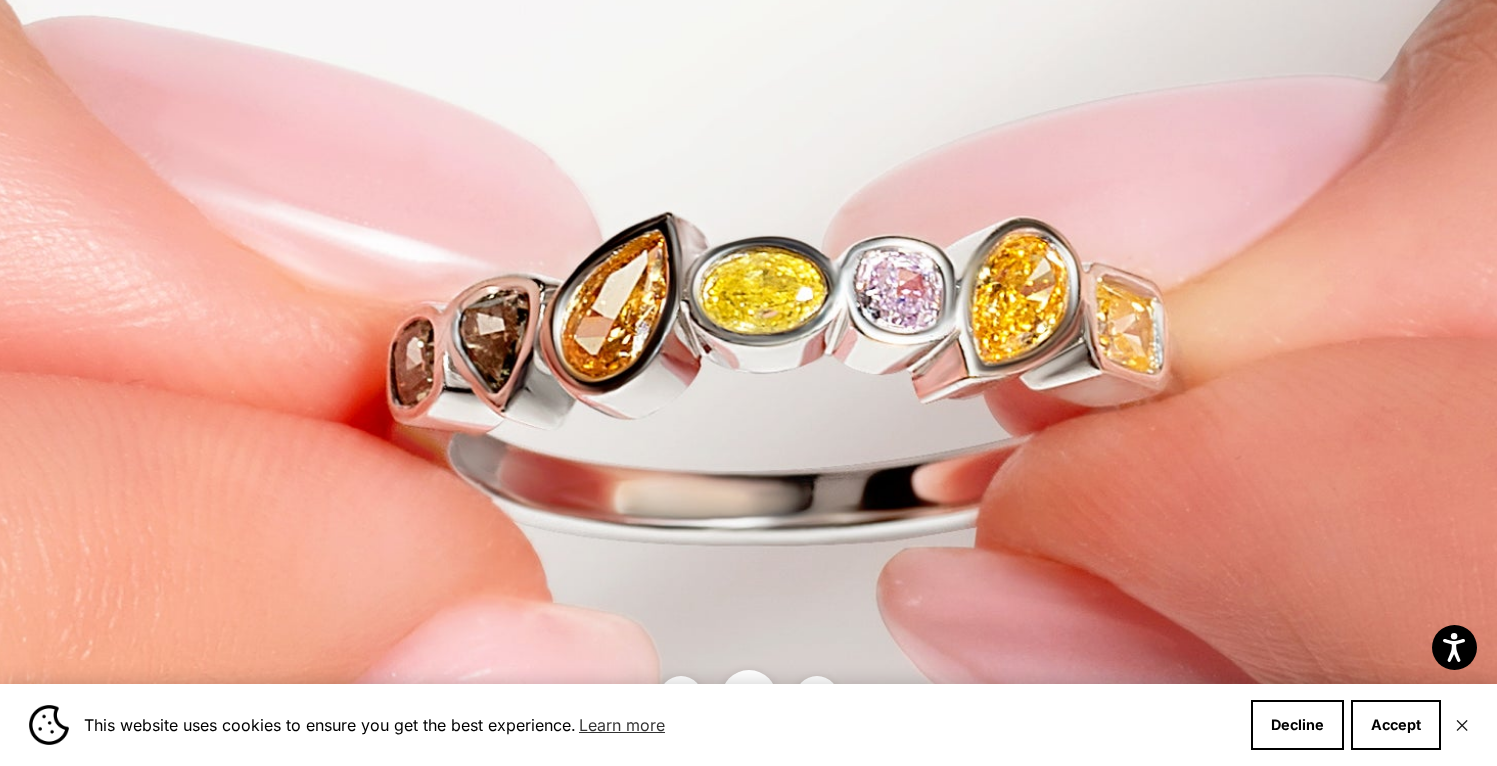 click at bounding box center [767, 406] 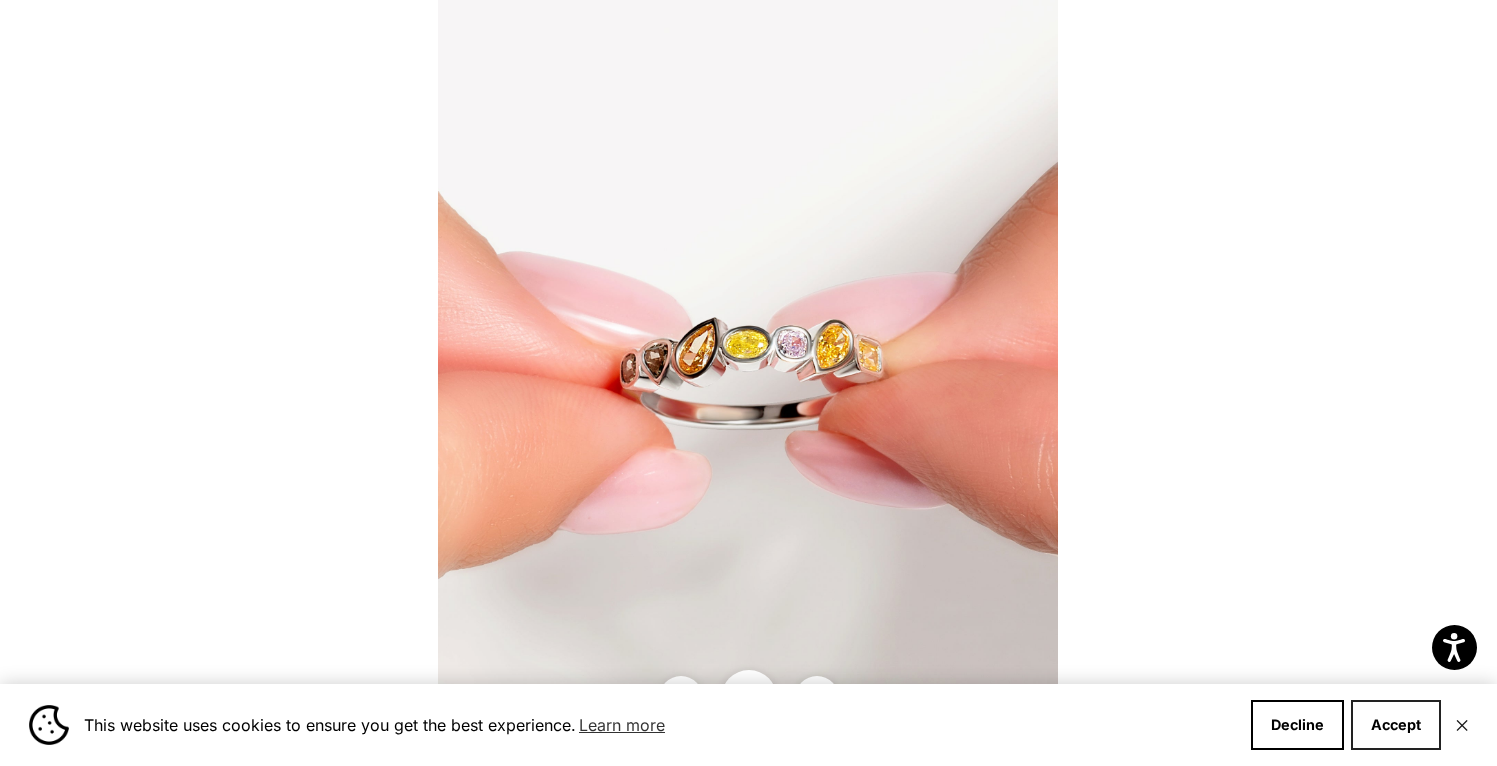 click on "Accept" at bounding box center (1396, 725) 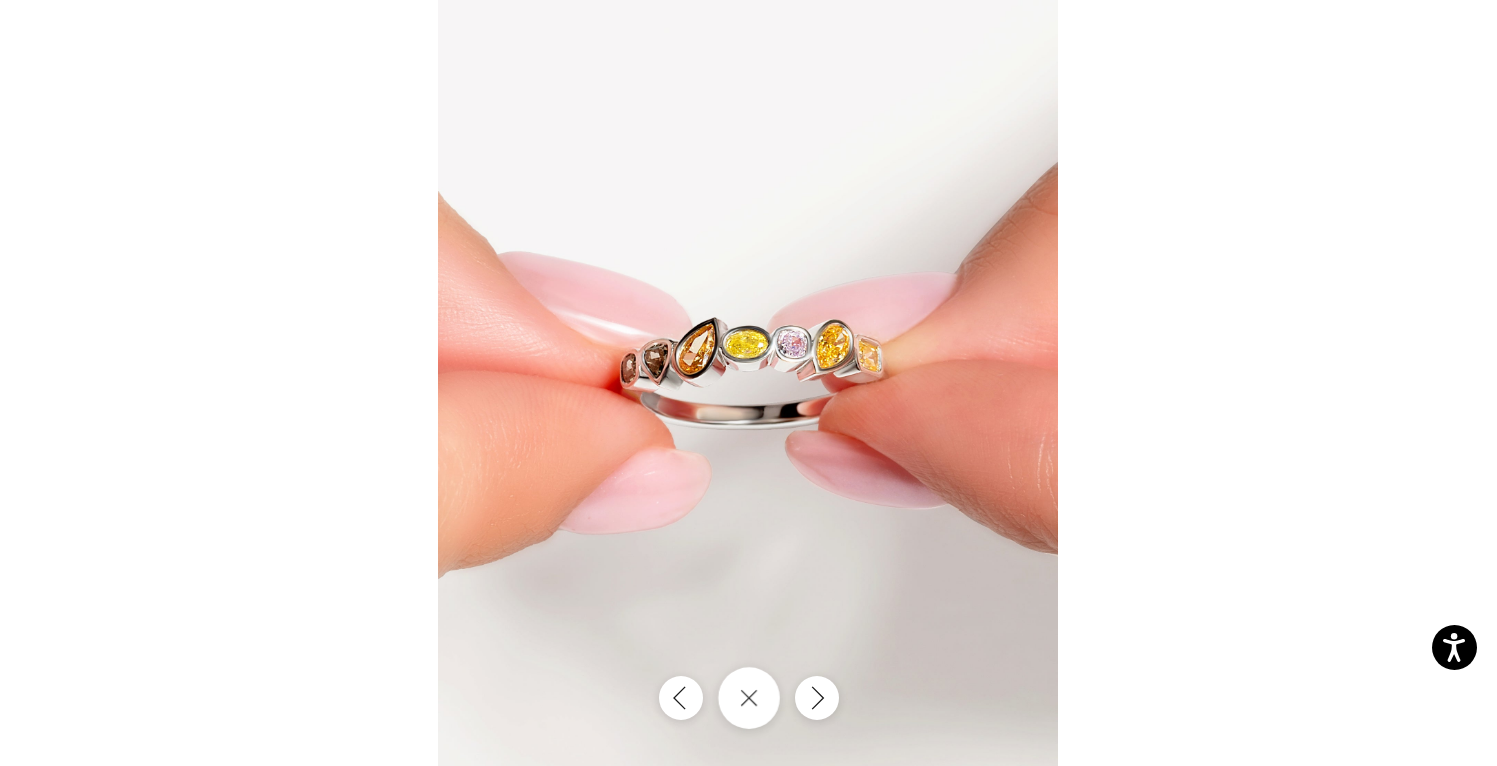 click at bounding box center (749, 698) 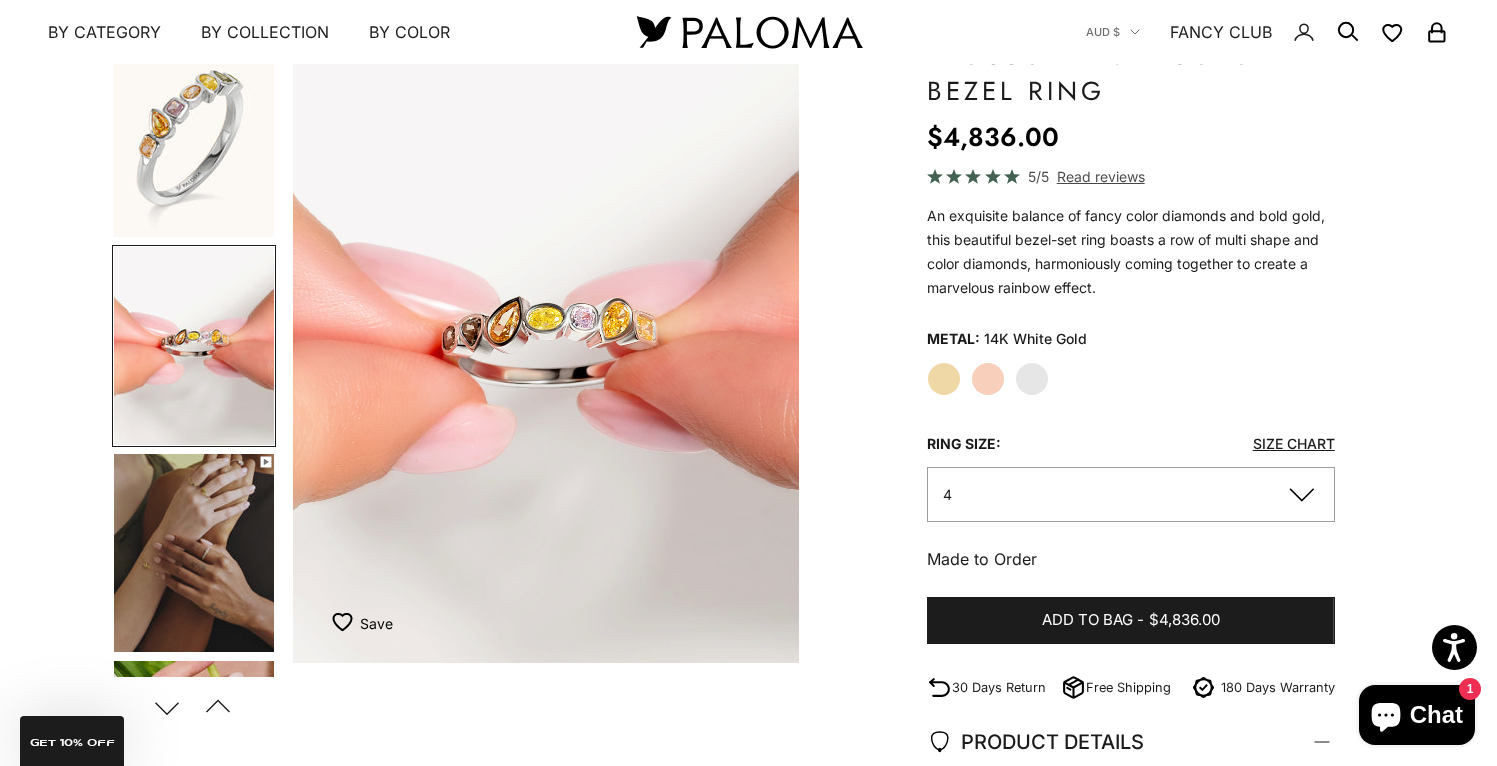 click at bounding box center (194, 553) 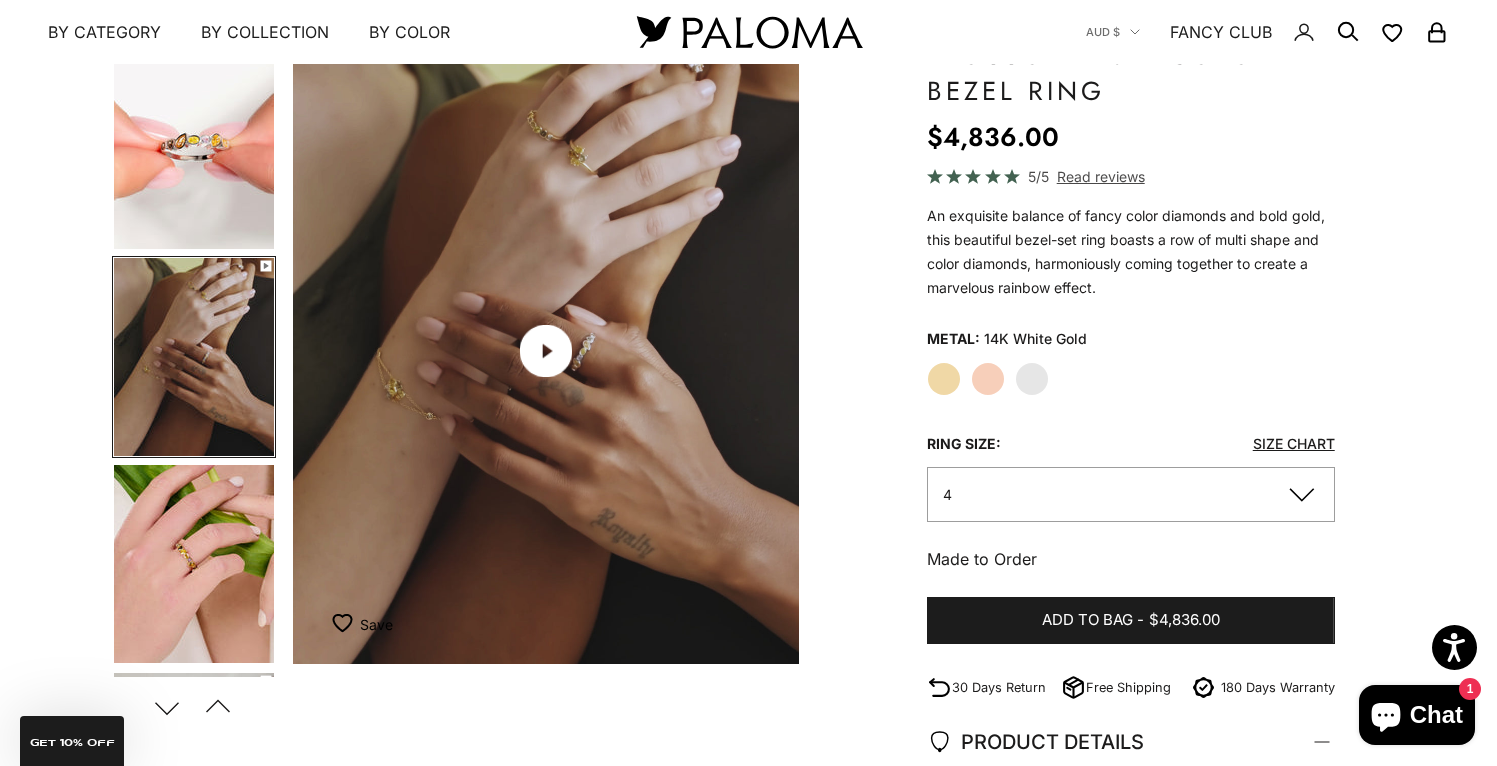 click at bounding box center [546, 350] 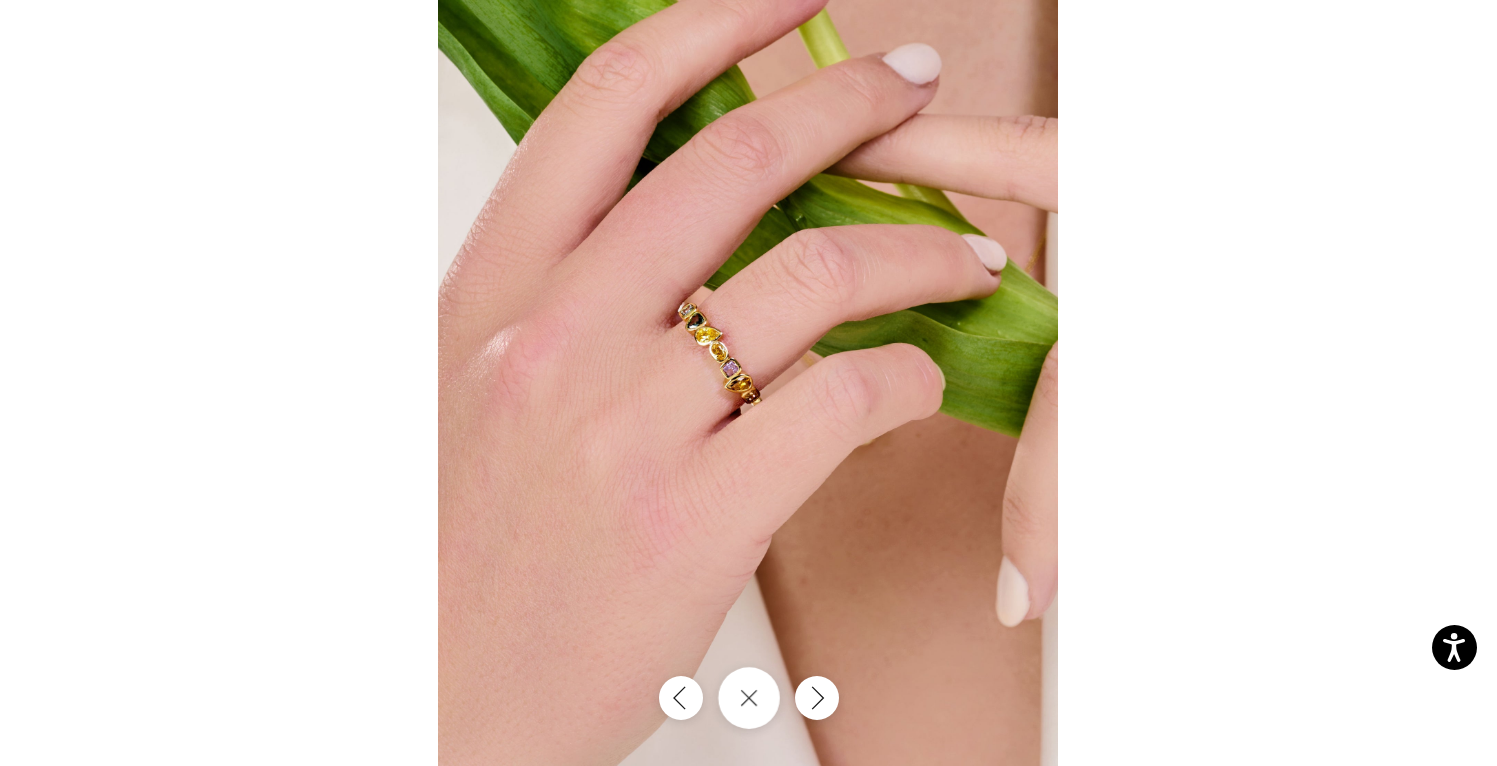 click 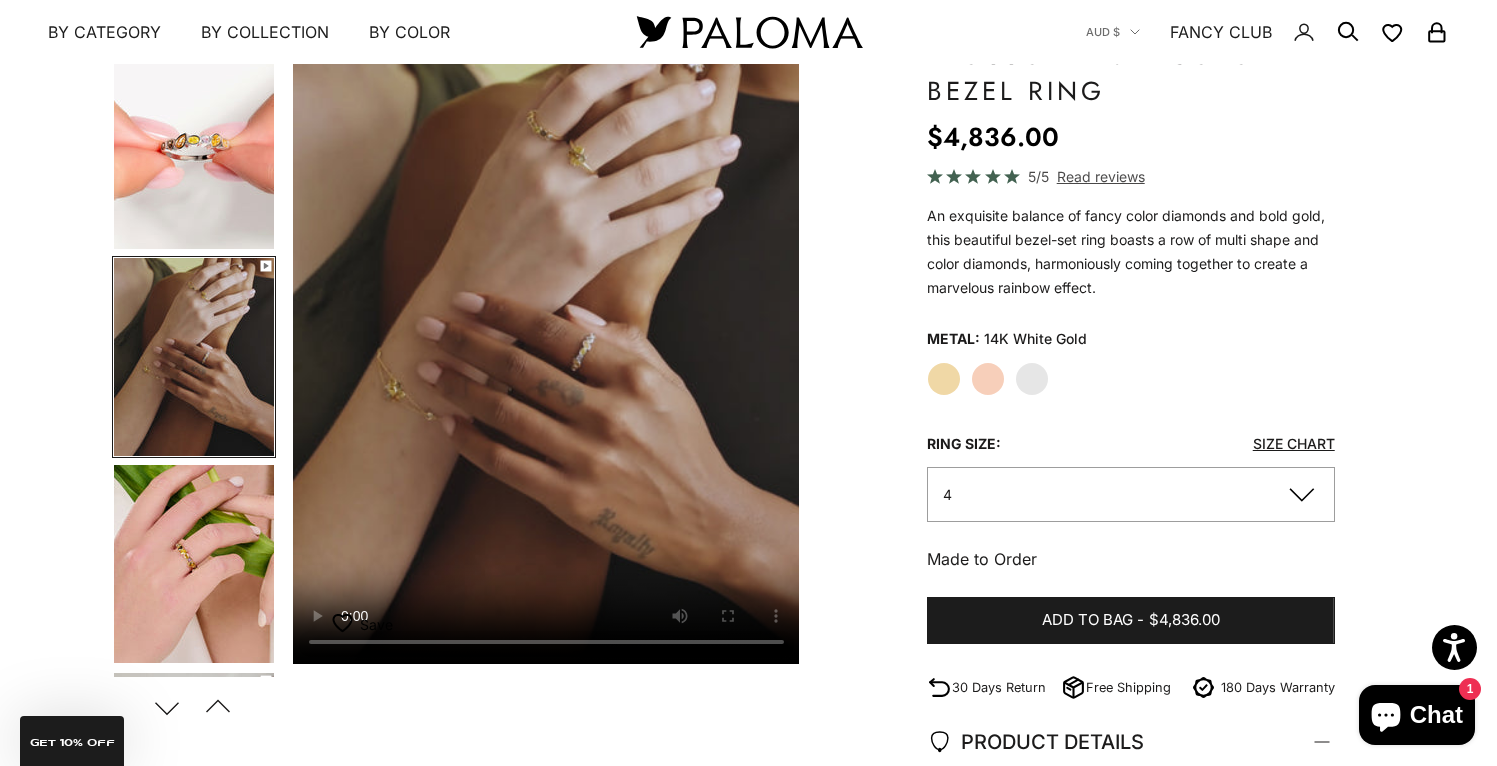 click on "Save
Add to wishlist" at bounding box center (545, 634) 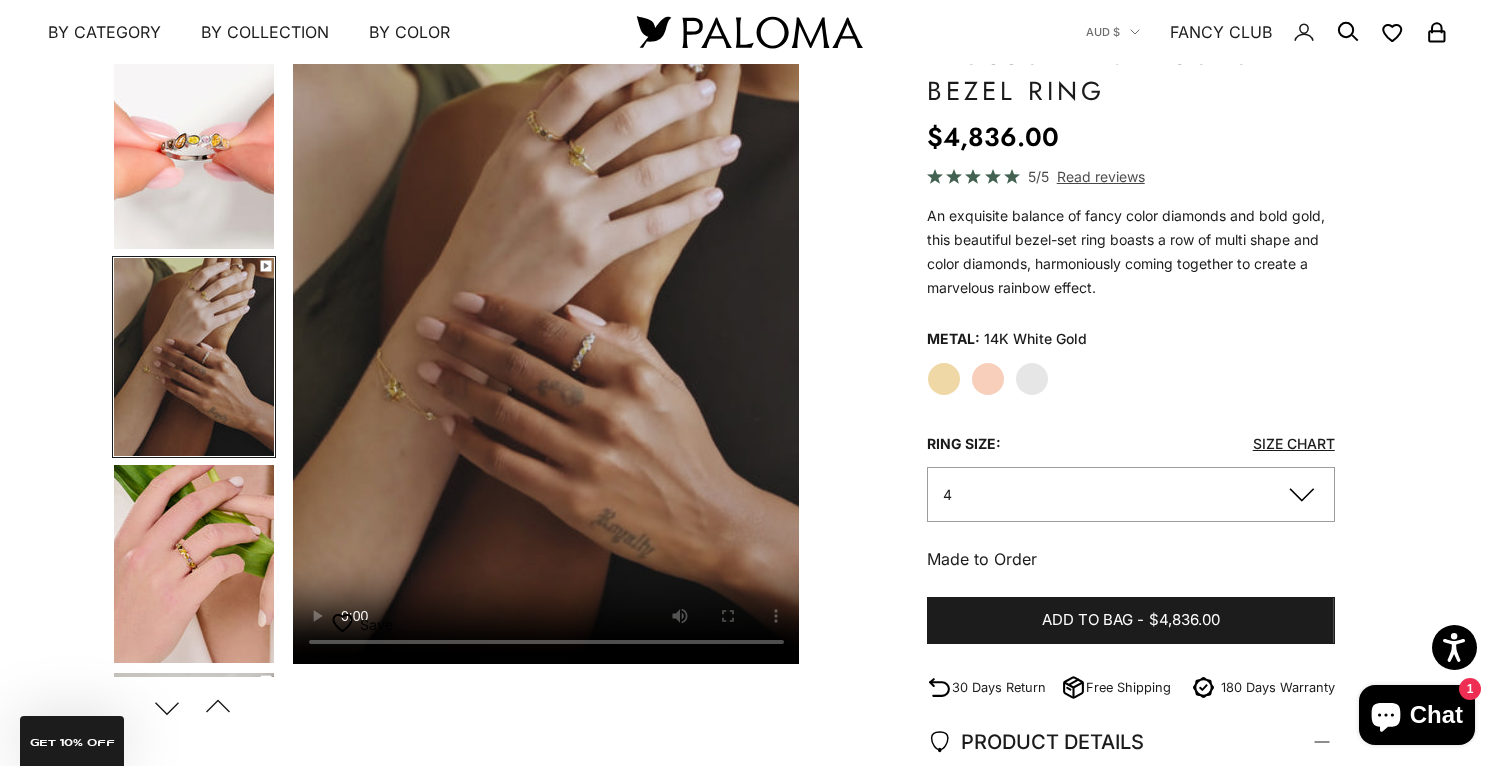 click on "Save
Add to wishlist" at bounding box center [545, 634] 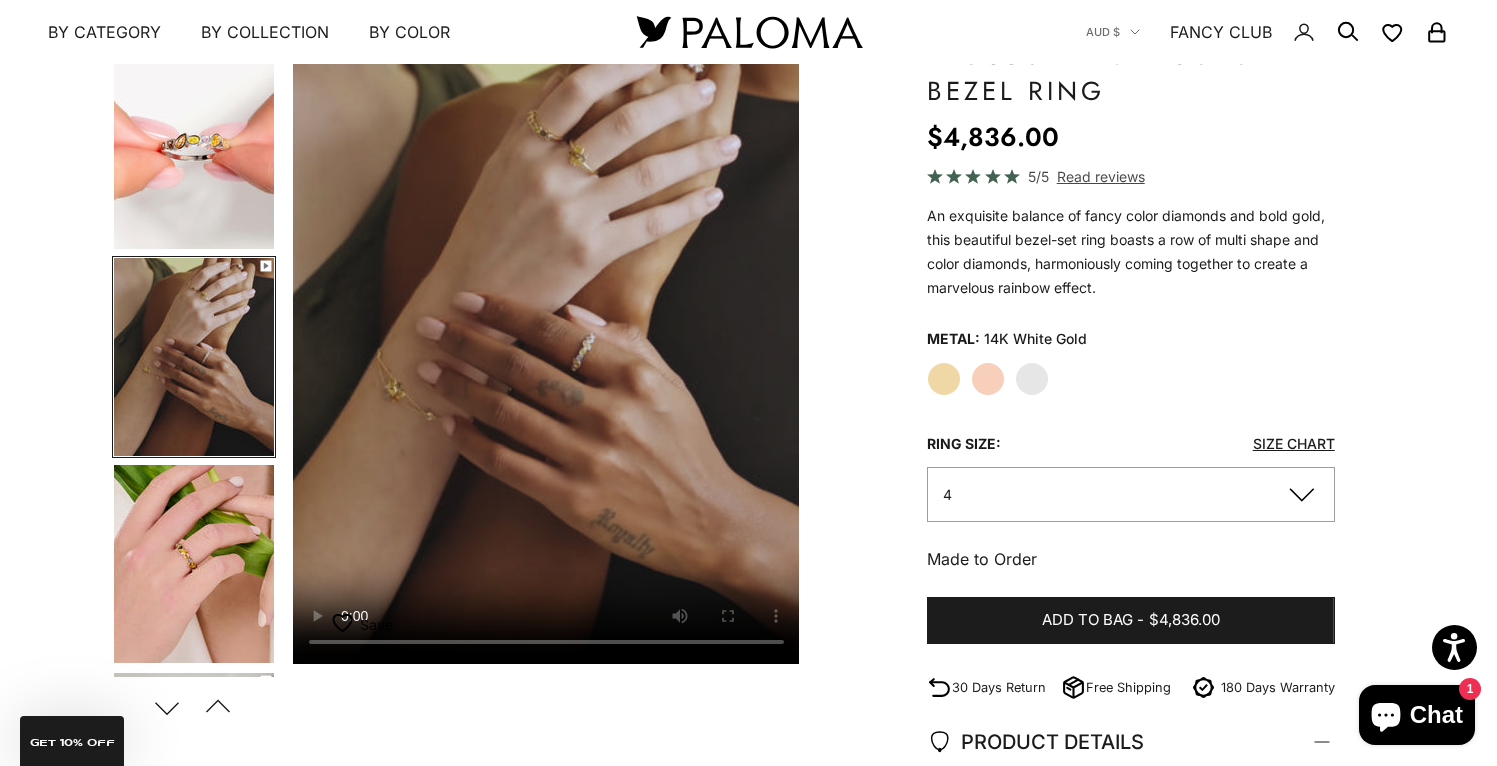 click on "Save
Add to wishlist" at bounding box center [545, 634] 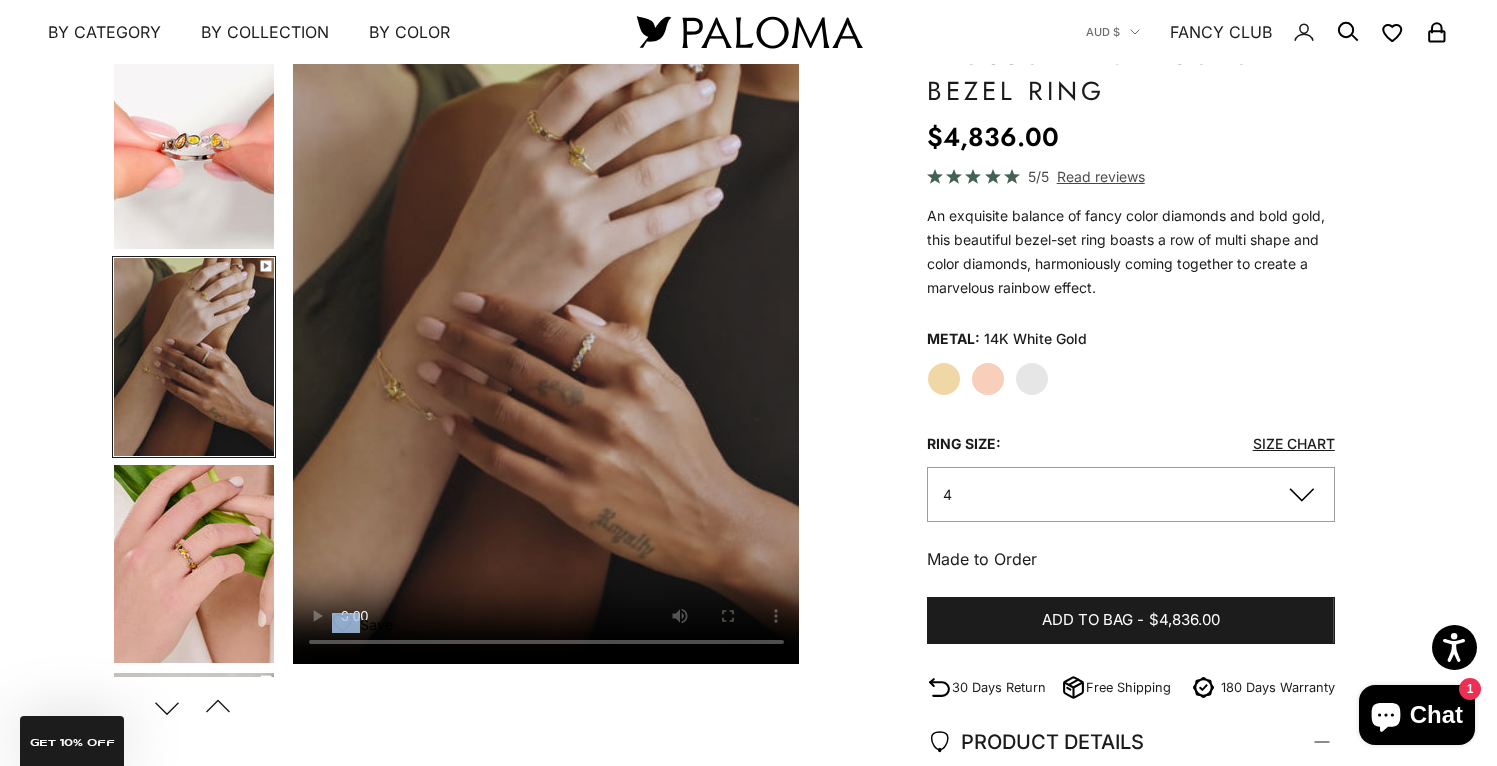 click on "Save
Add to wishlist" at bounding box center [545, 634] 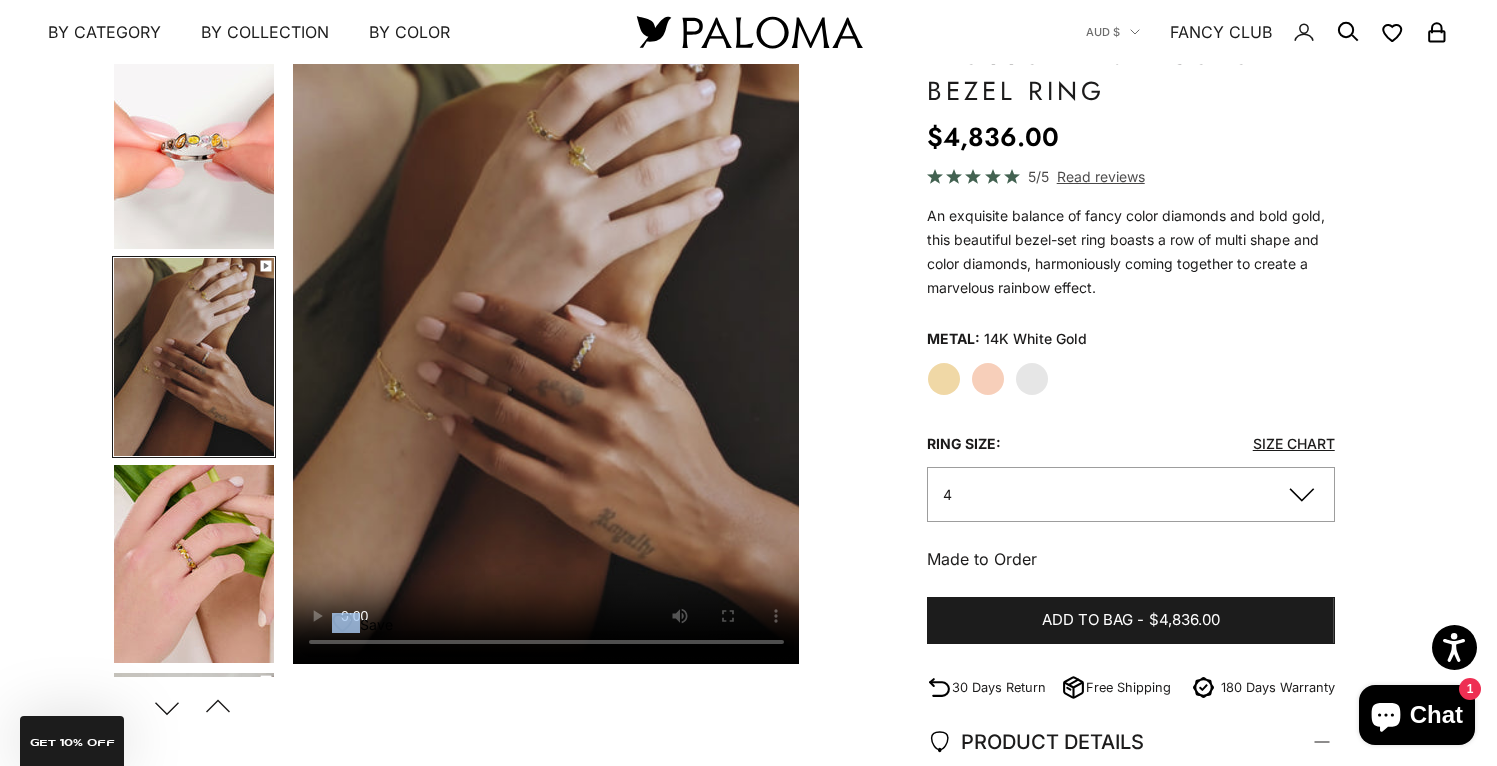click at bounding box center (546, 350) 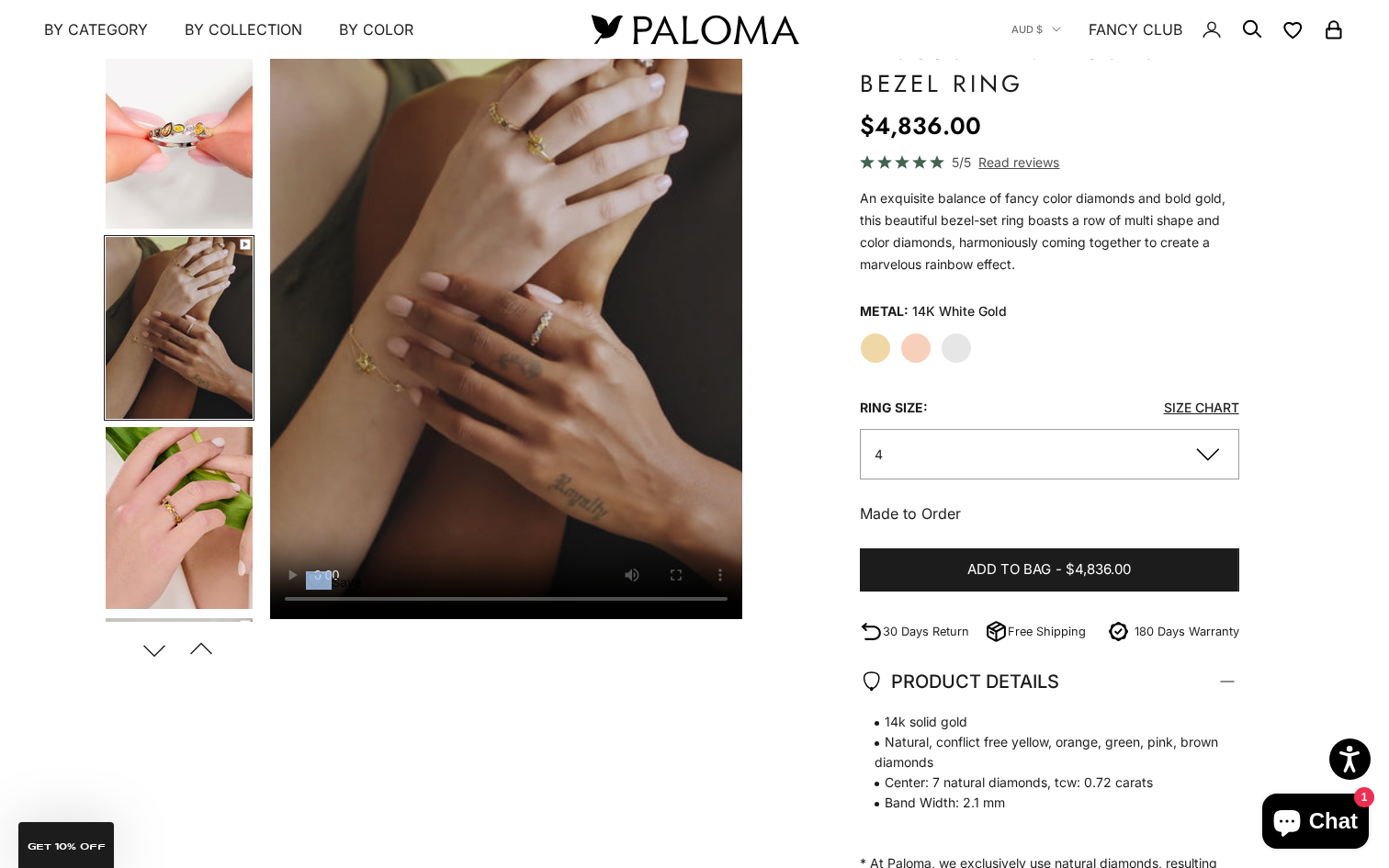 type 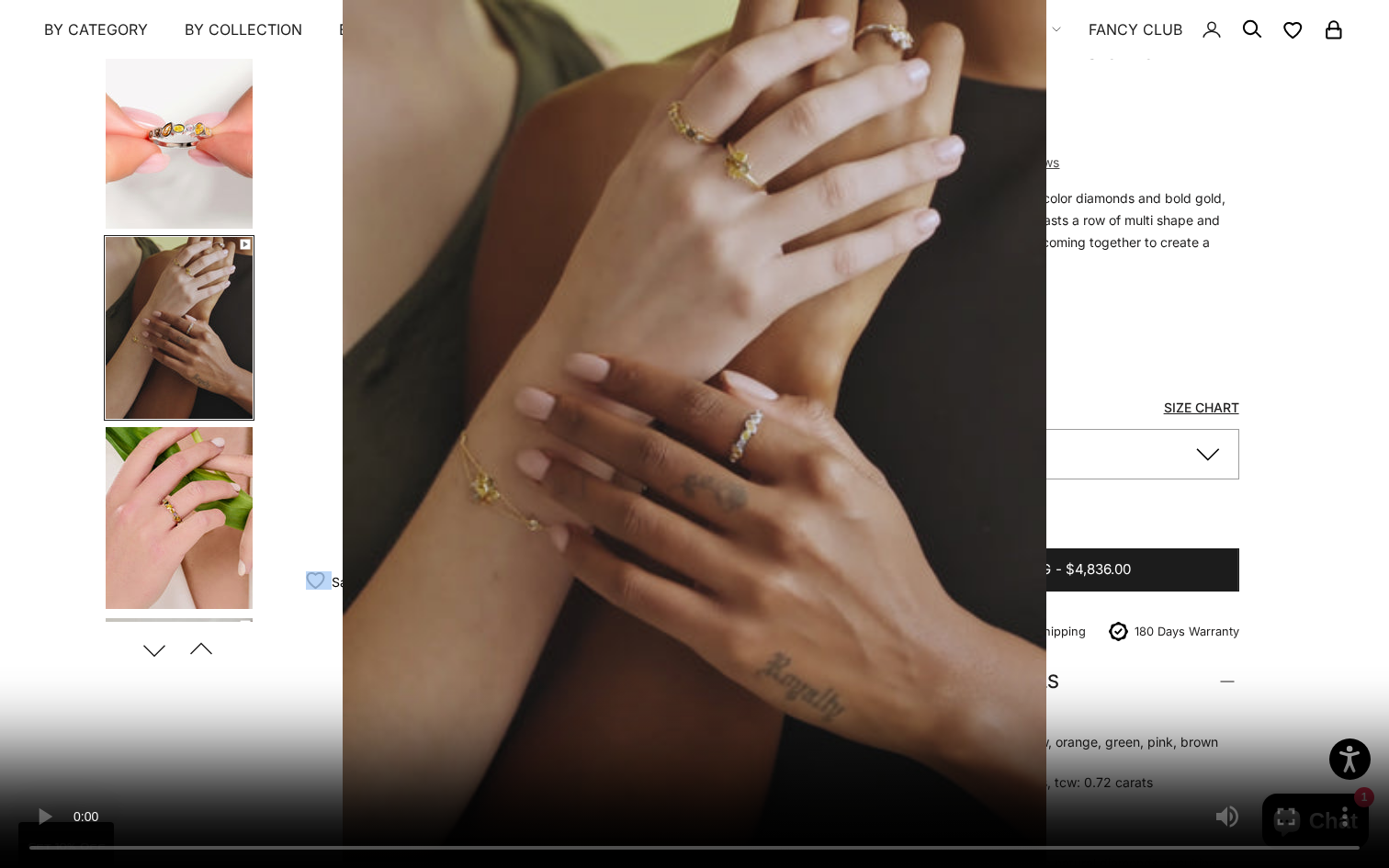 click at bounding box center (694, 434) 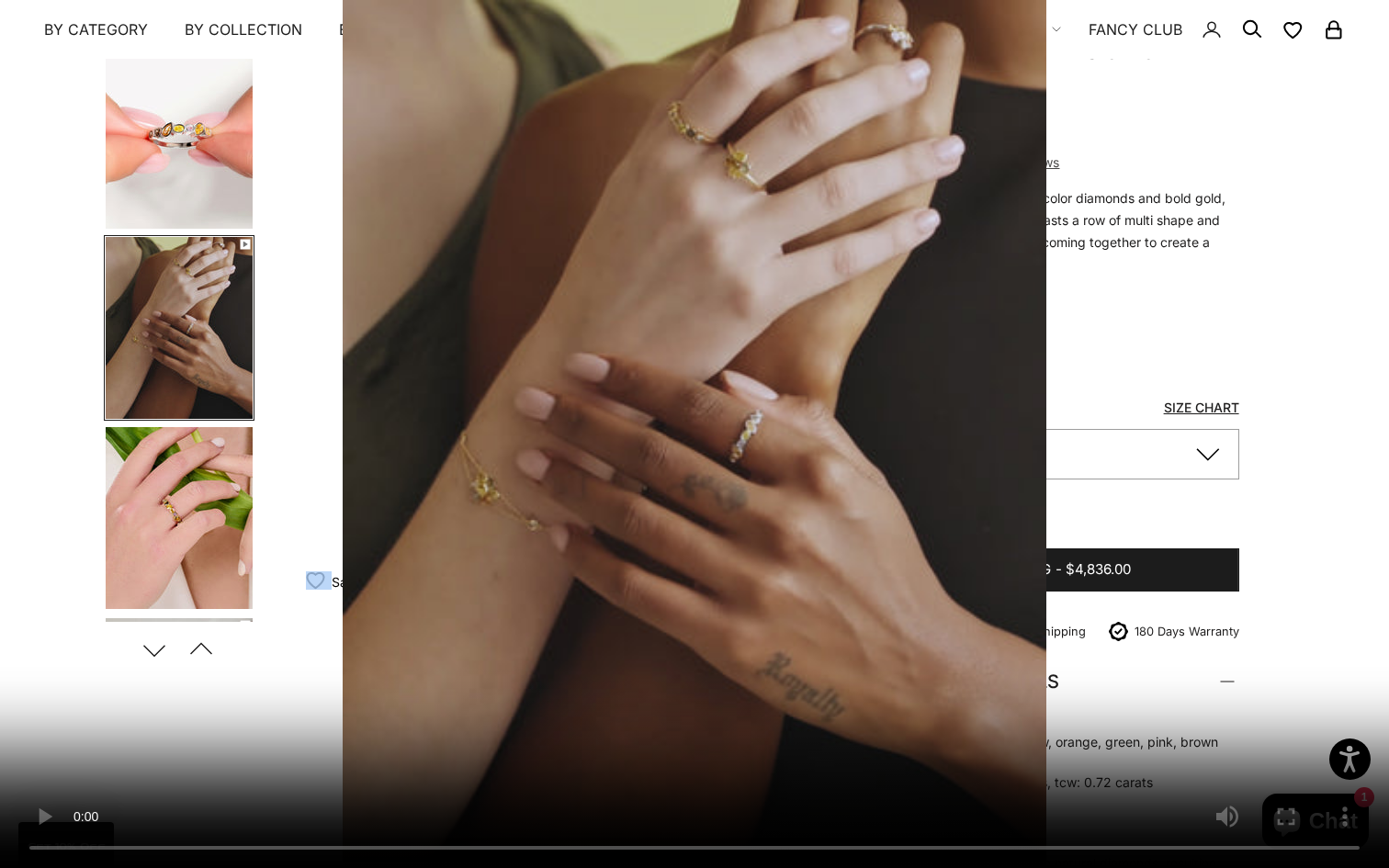 click at bounding box center [694, 434] 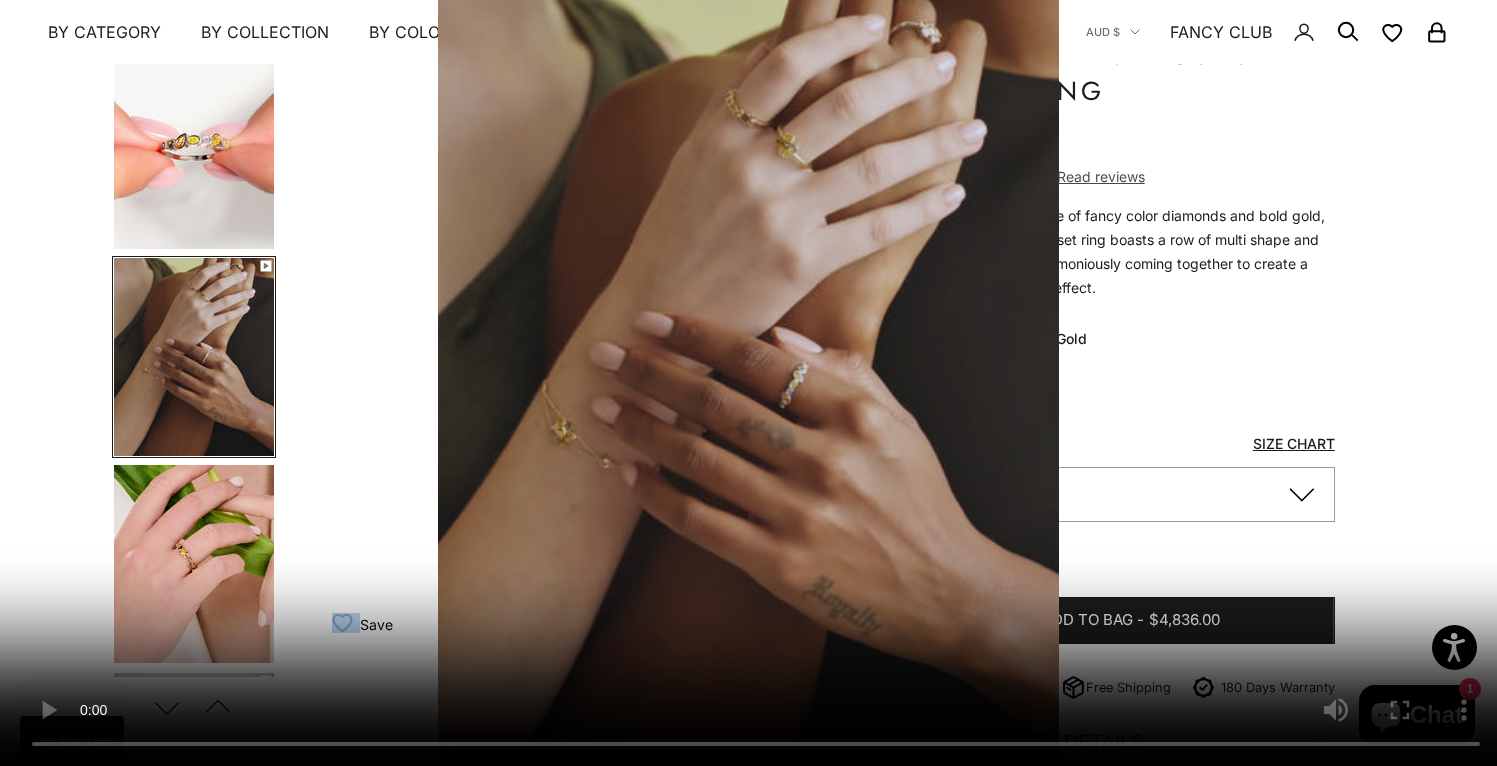 scroll, scrollTop: 0, scrollLeft: 1061, axis: horizontal 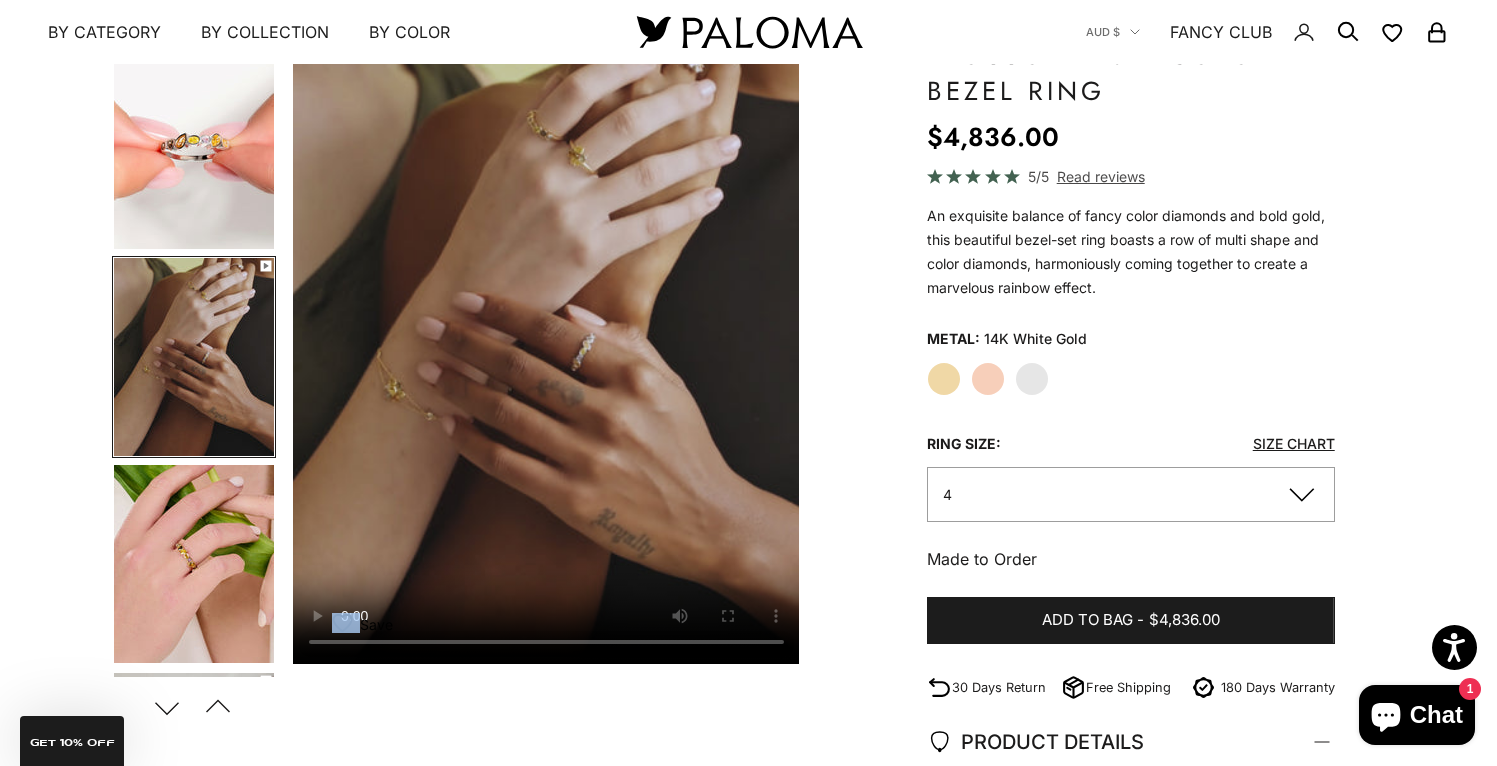click at bounding box center [194, 564] 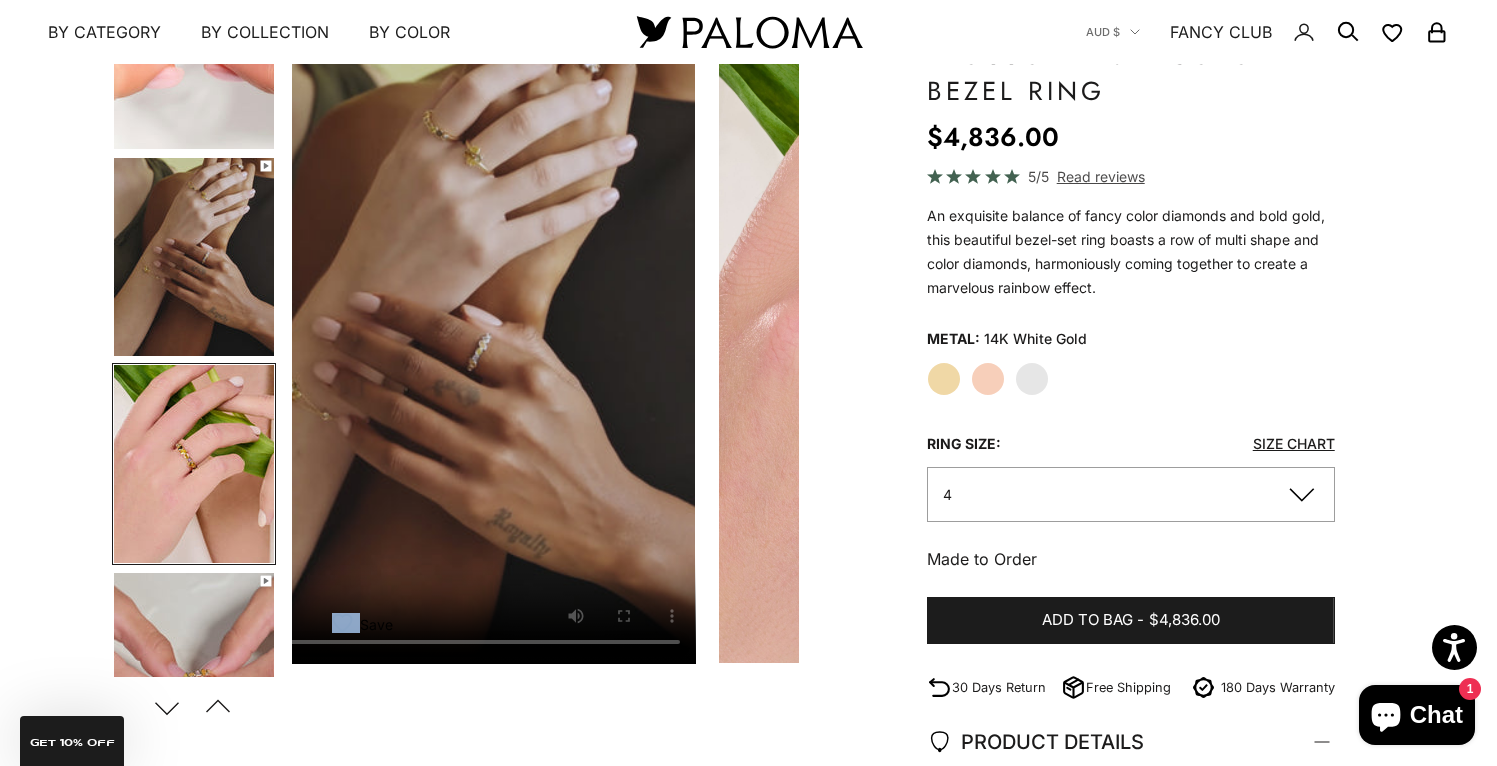 scroll, scrollTop: 0, scrollLeft: 1415, axis: horizontal 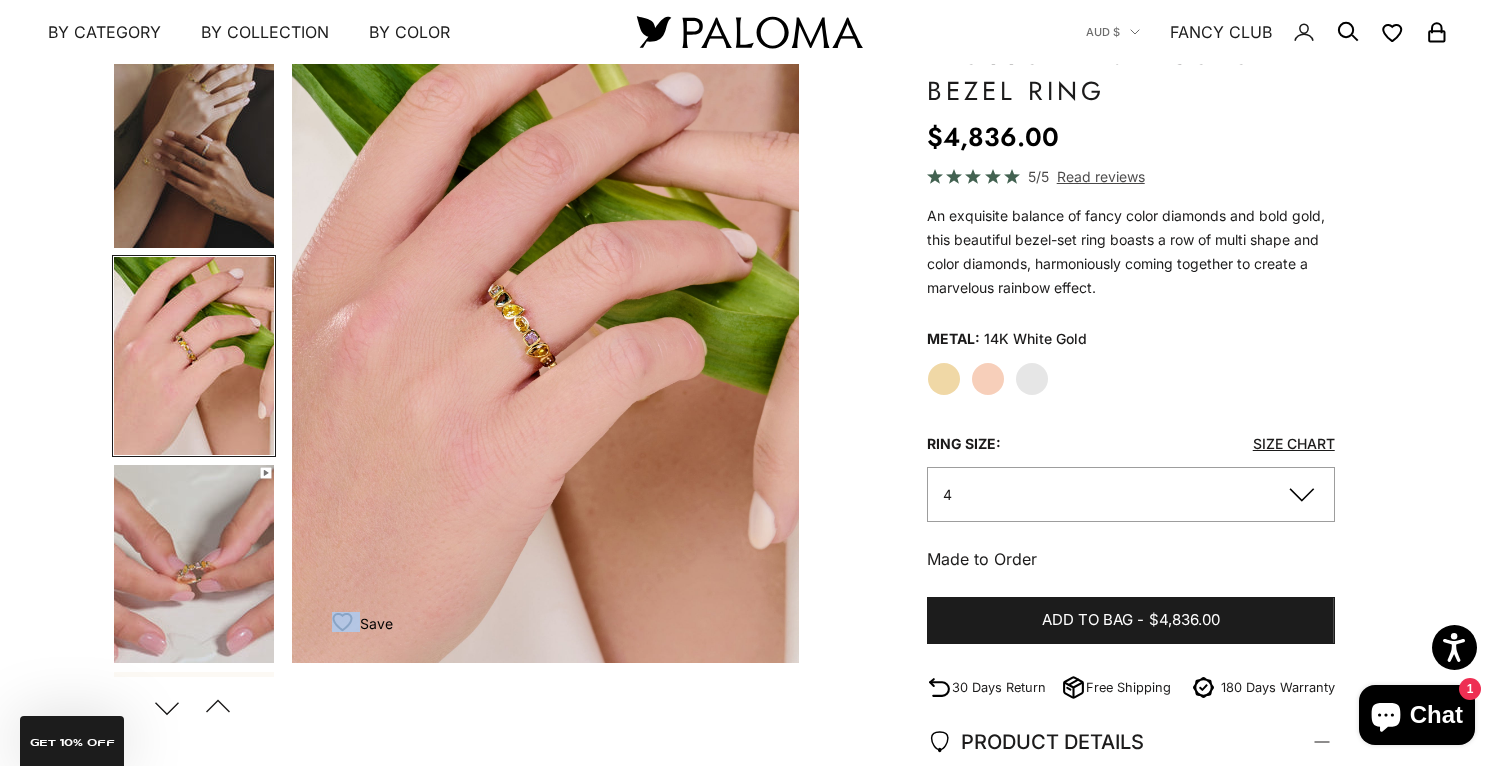 click at bounding box center [194, 564] 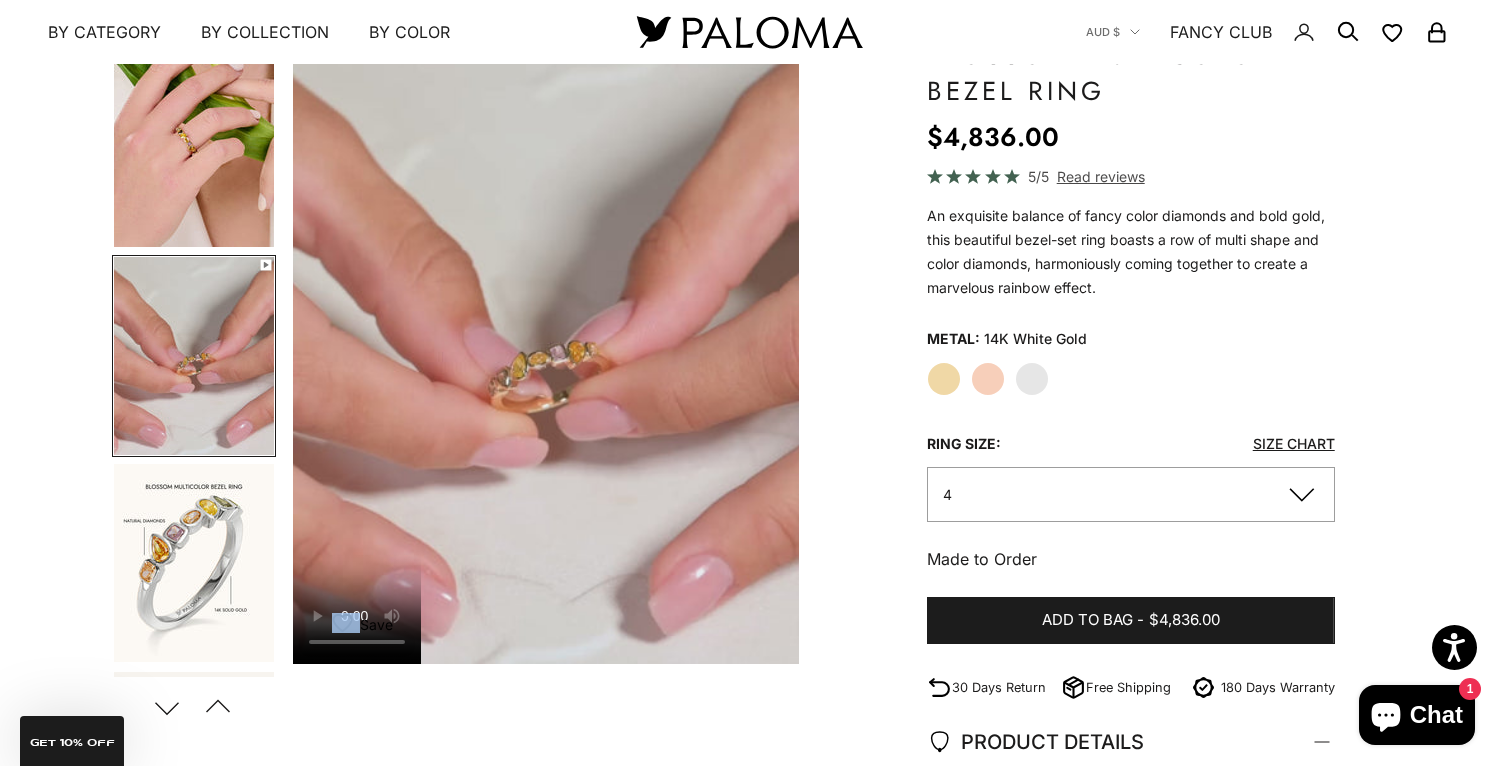 click at bounding box center (194, 563) 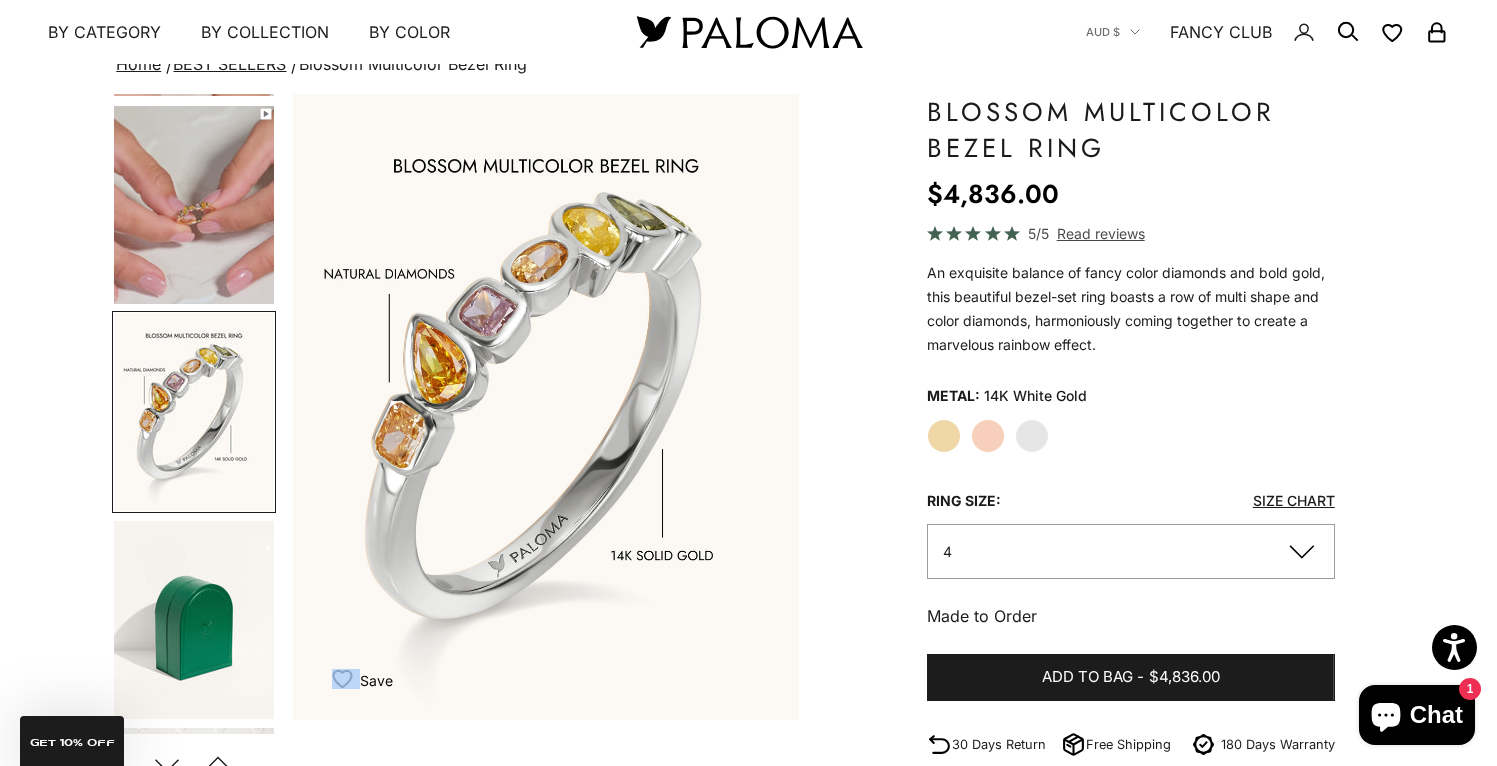 click on "4" 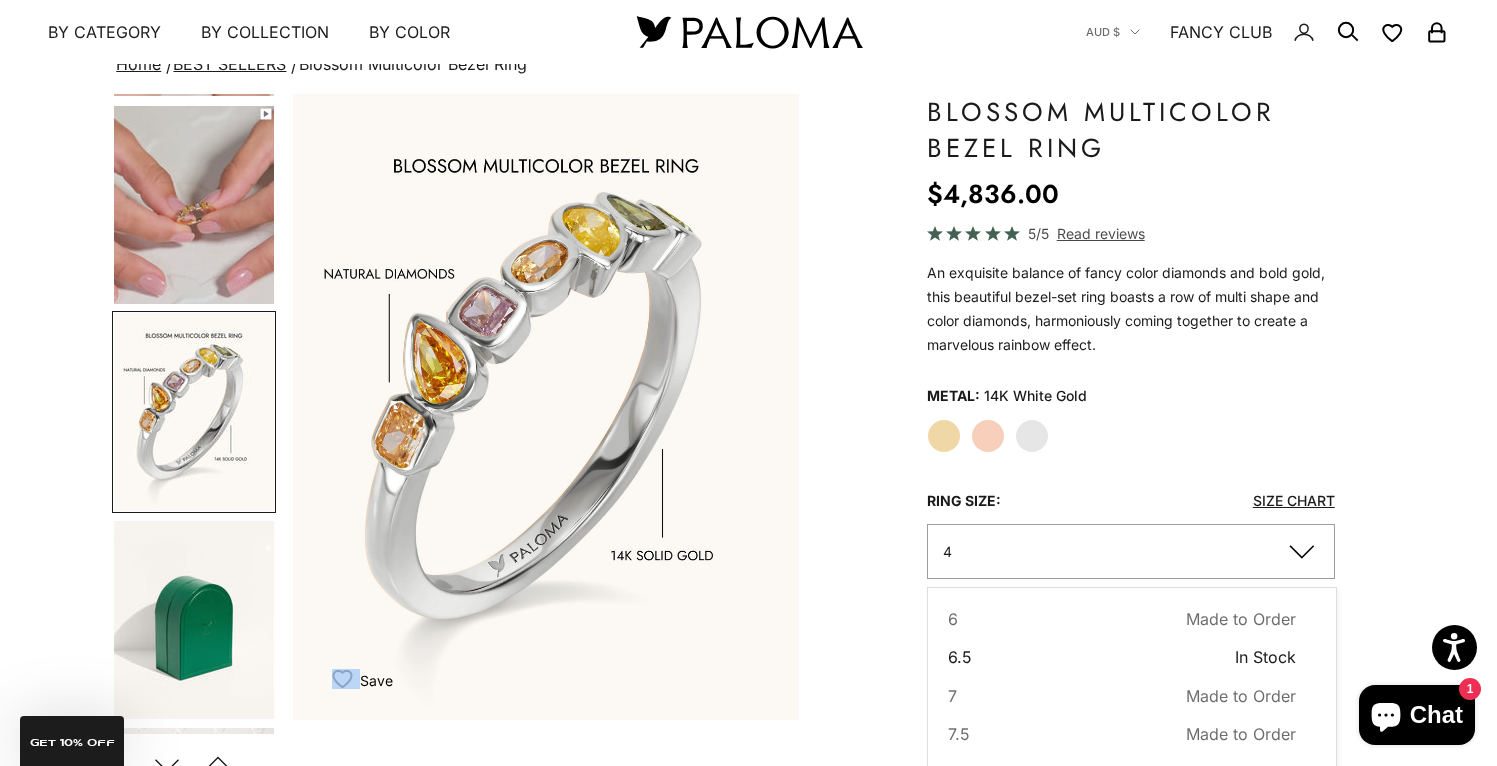 click on "6.5 In Stock Sold out" at bounding box center (1122, 657) 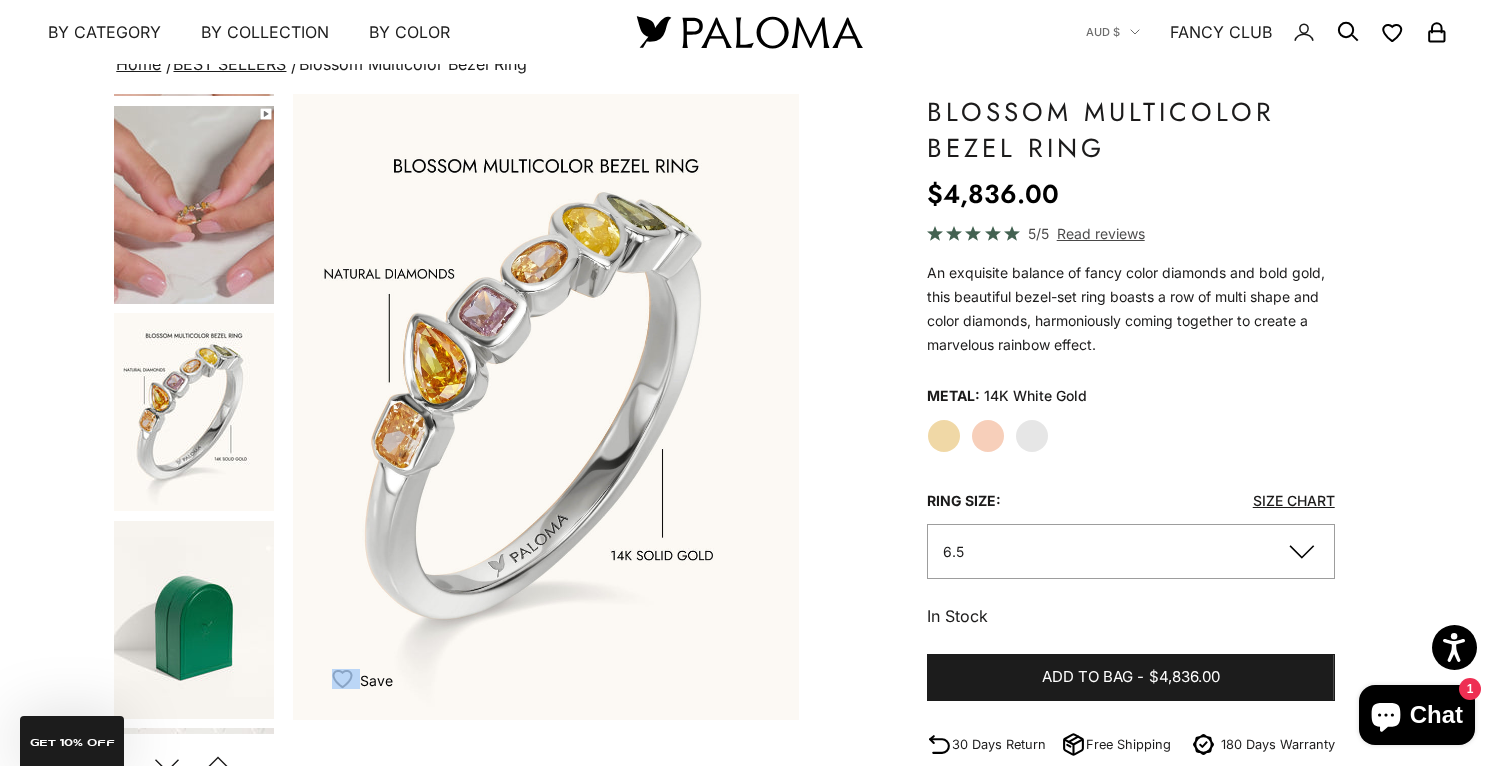 click on "Rose Gold" 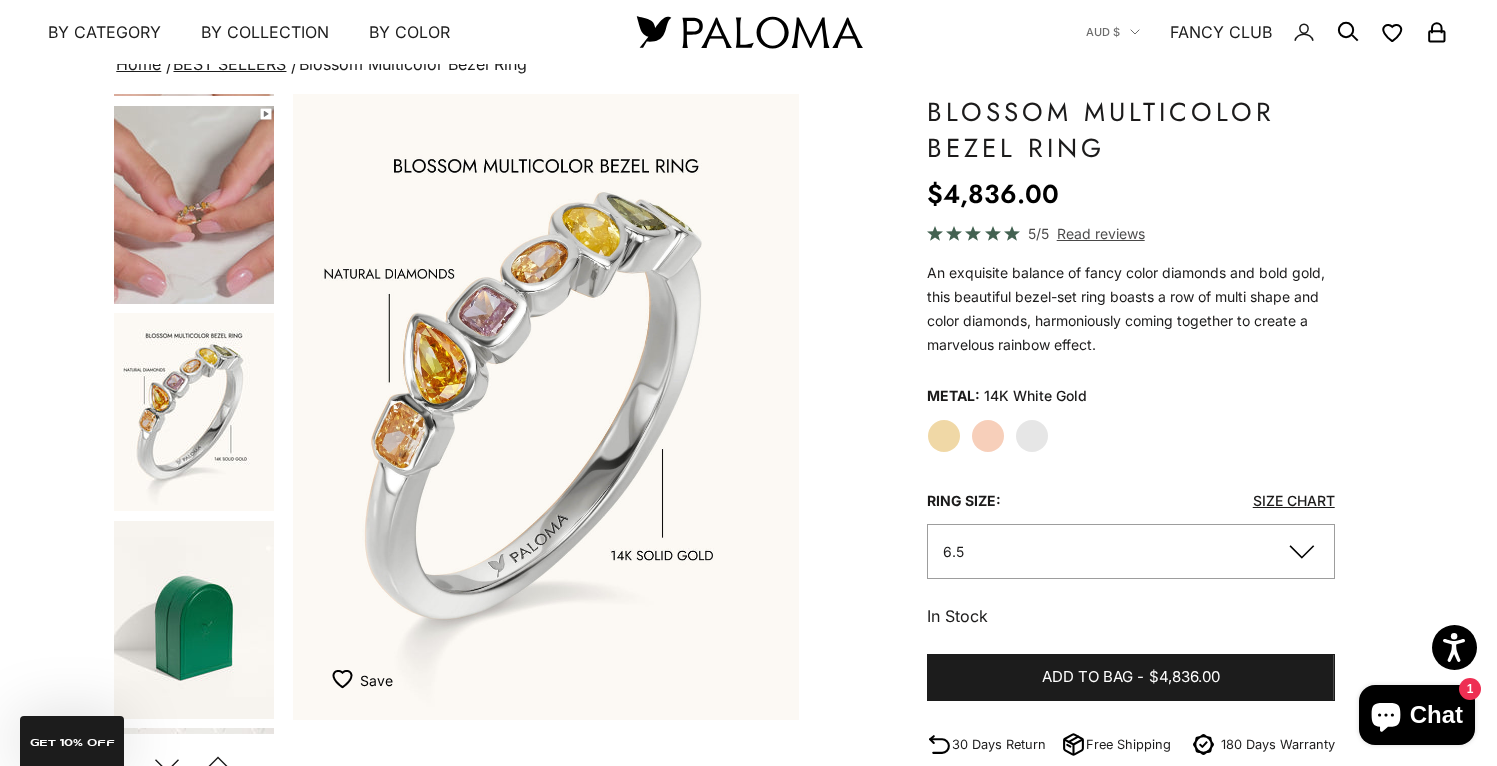 scroll, scrollTop: 0, scrollLeft: 0, axis: both 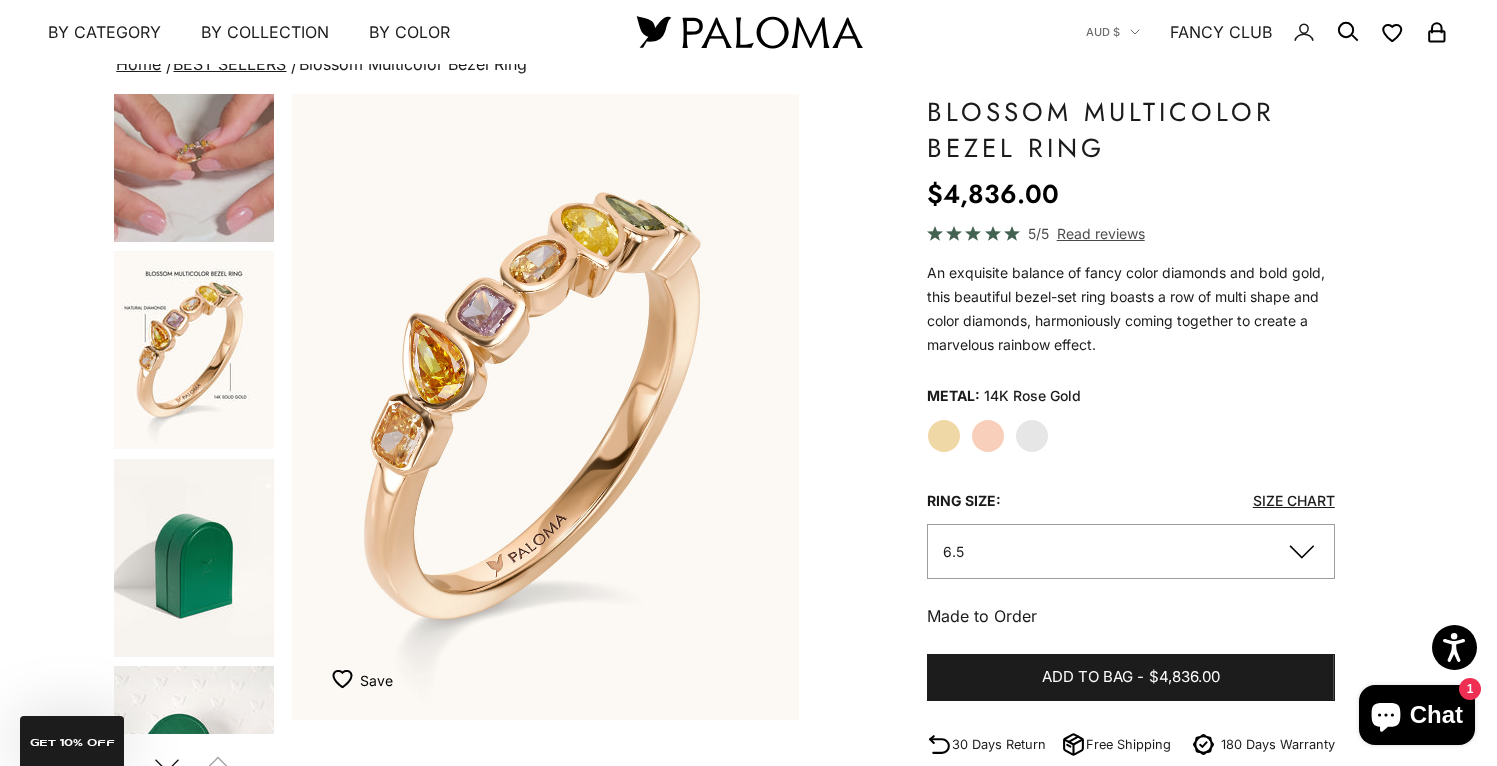 click at bounding box center [194, 350] 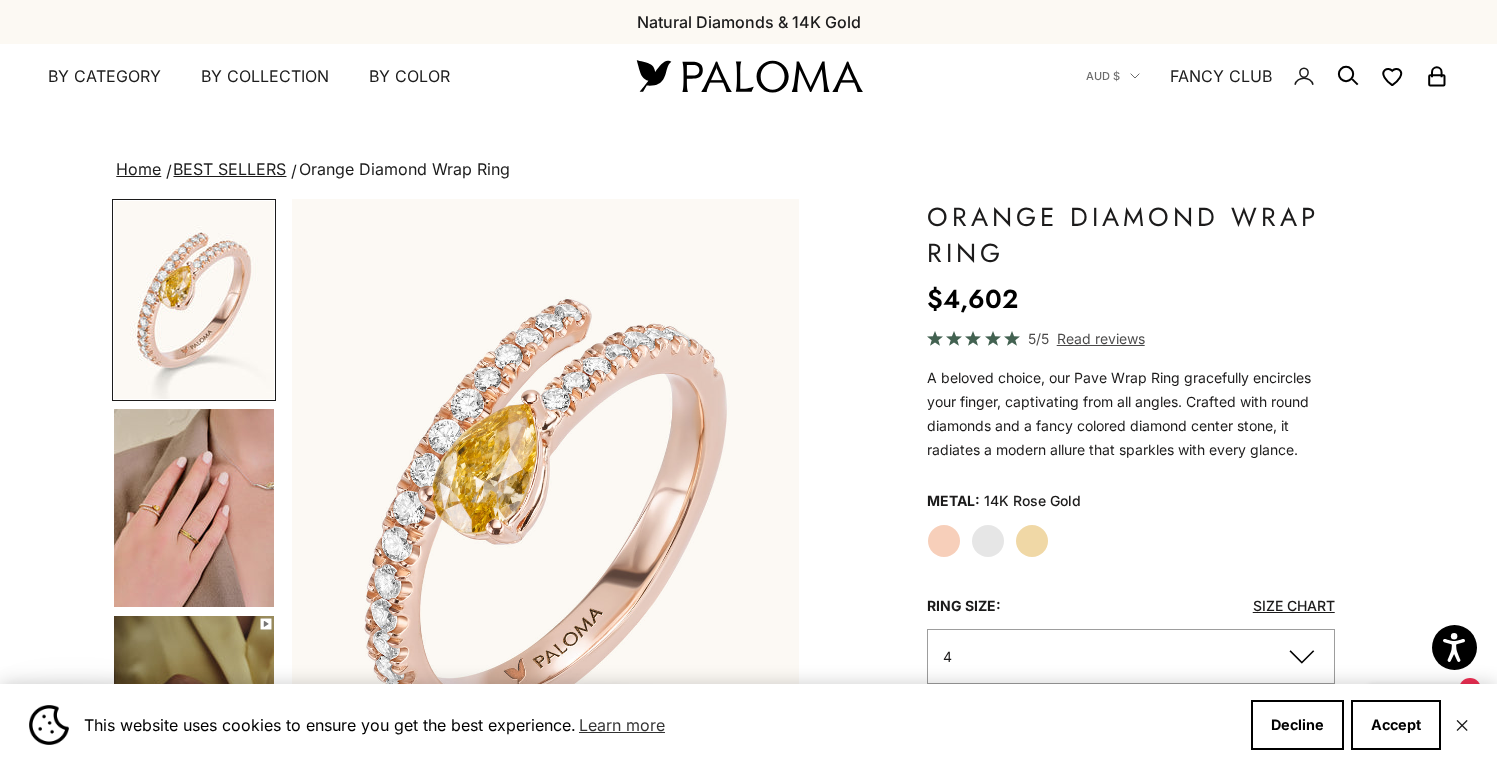scroll, scrollTop: 0, scrollLeft: 0, axis: both 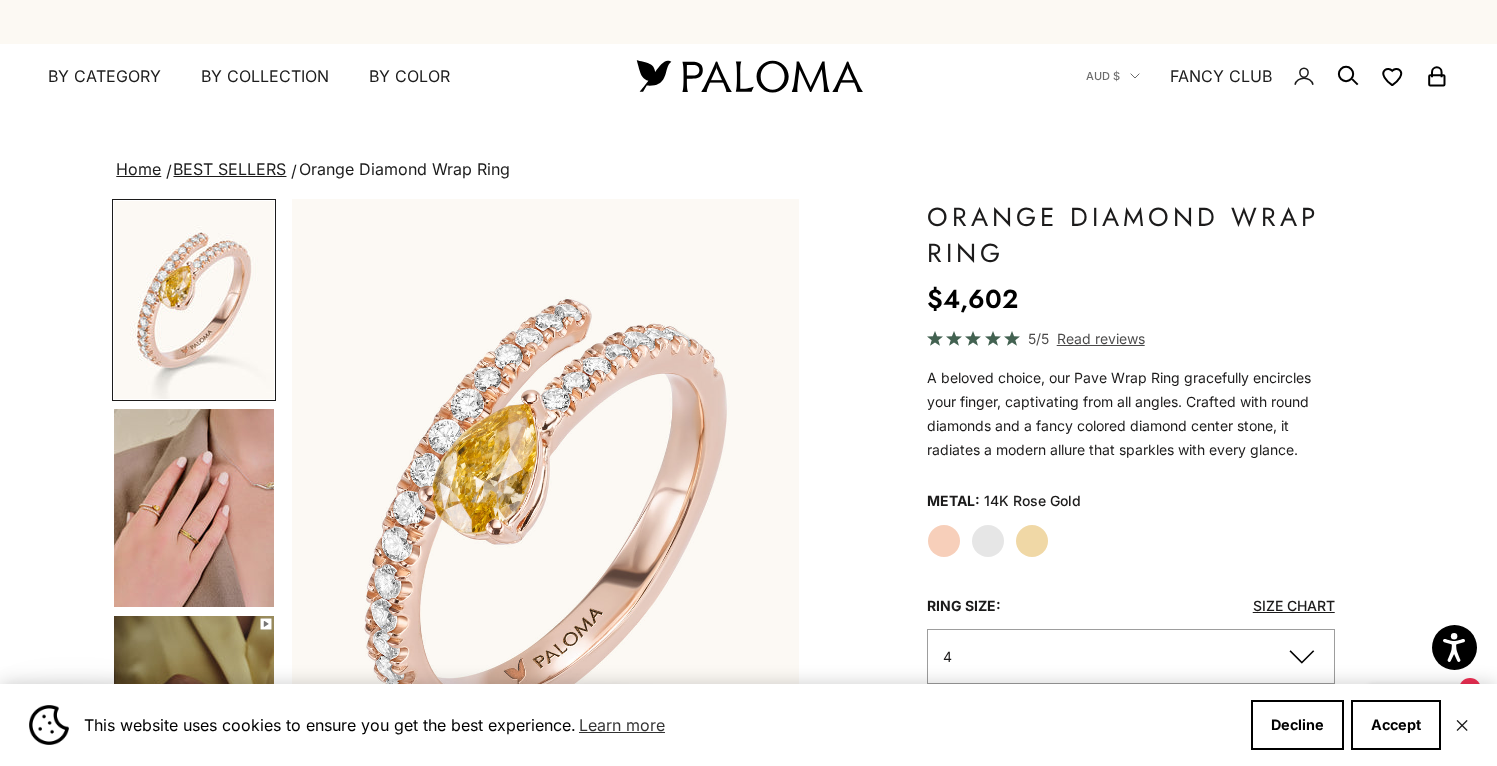 click at bounding box center [194, 508] 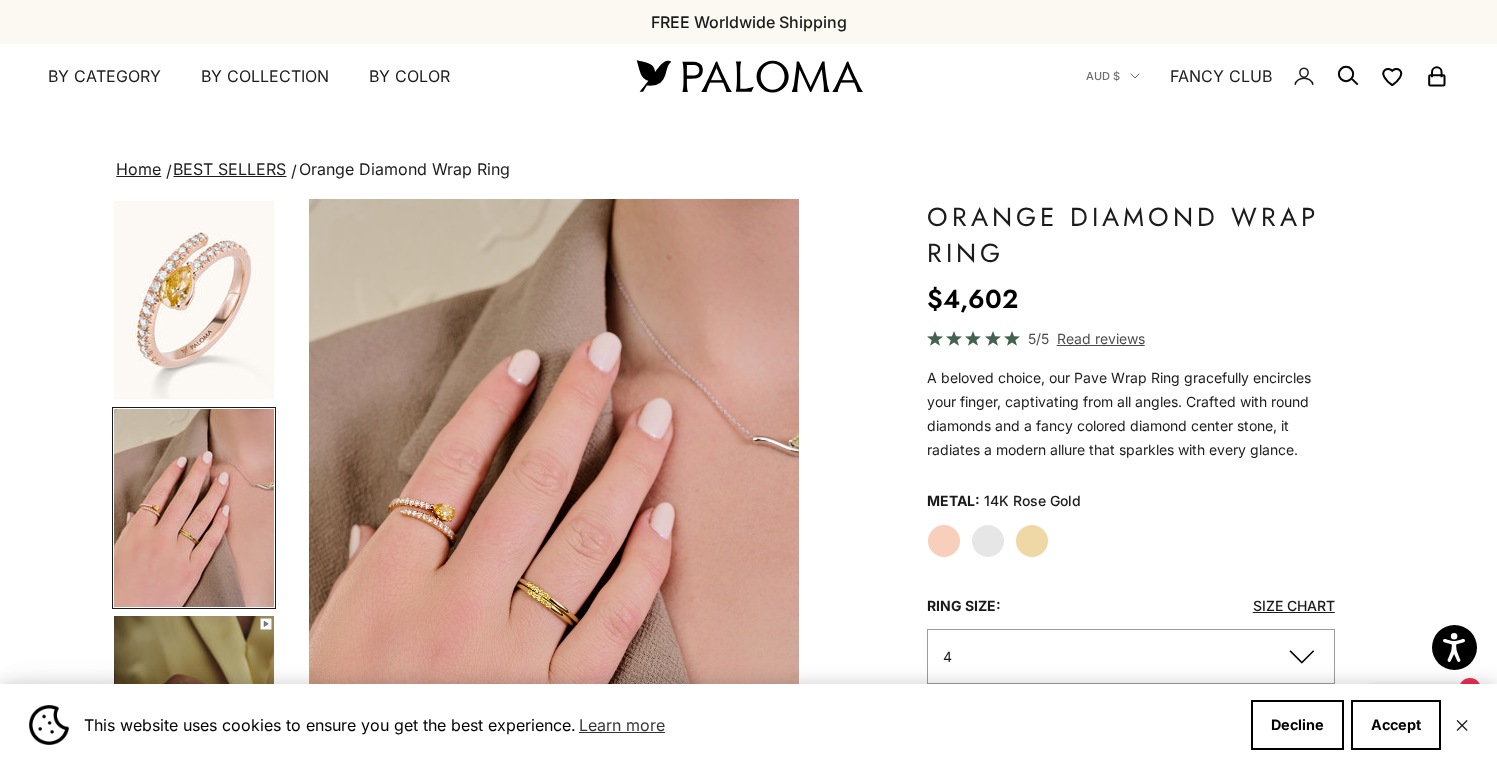 scroll, scrollTop: 0, scrollLeft: 530, axis: horizontal 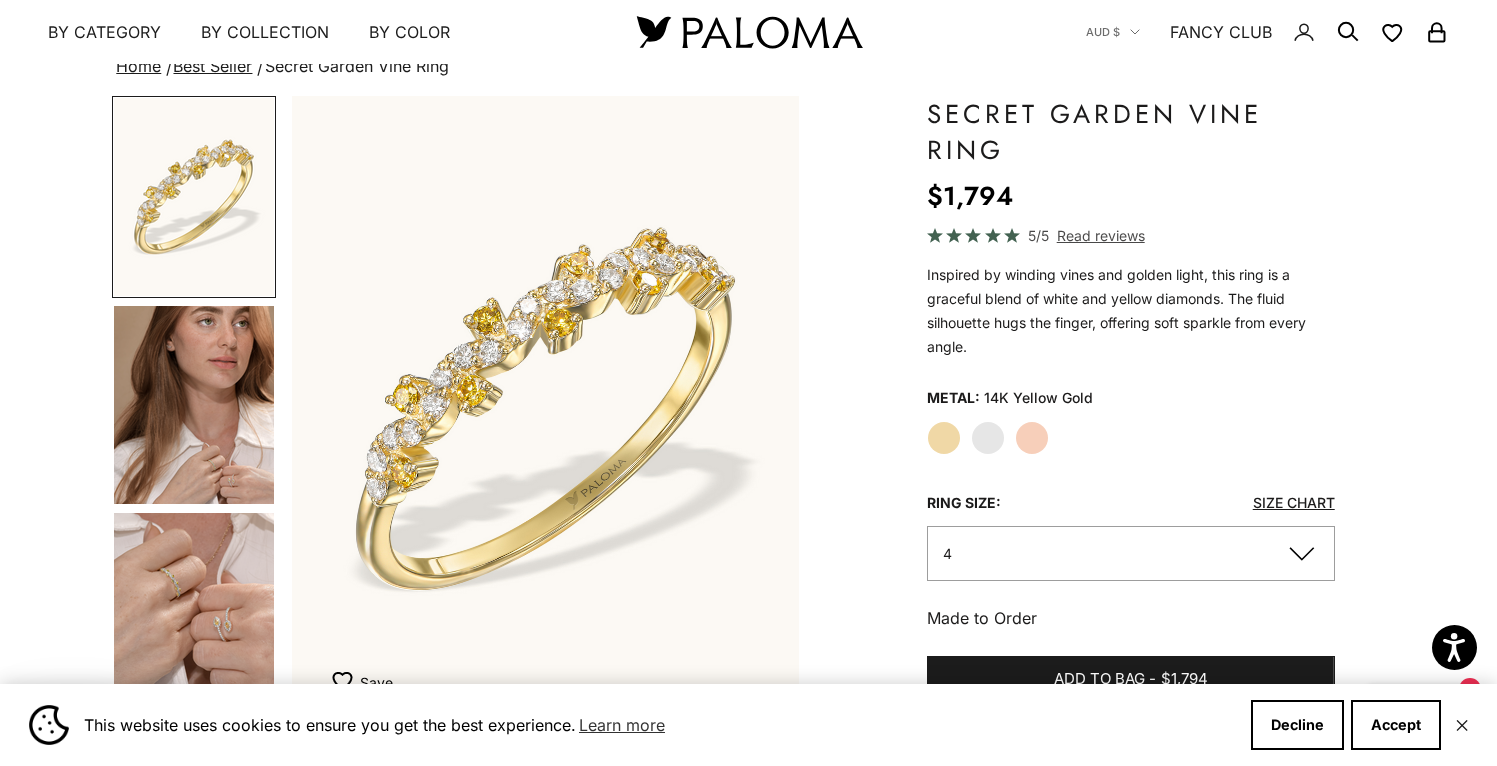 click at bounding box center (194, 405) 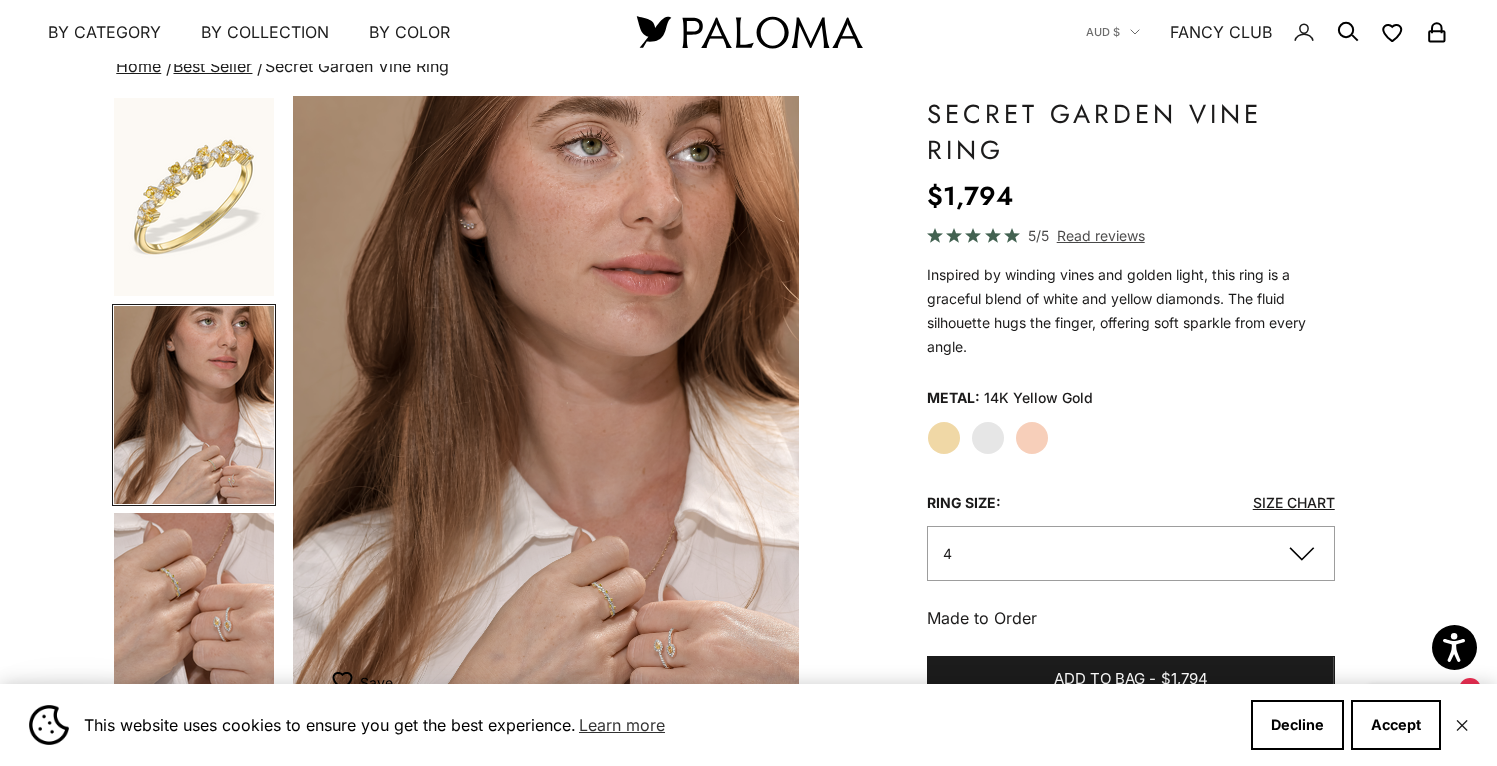 click at bounding box center [194, 612] 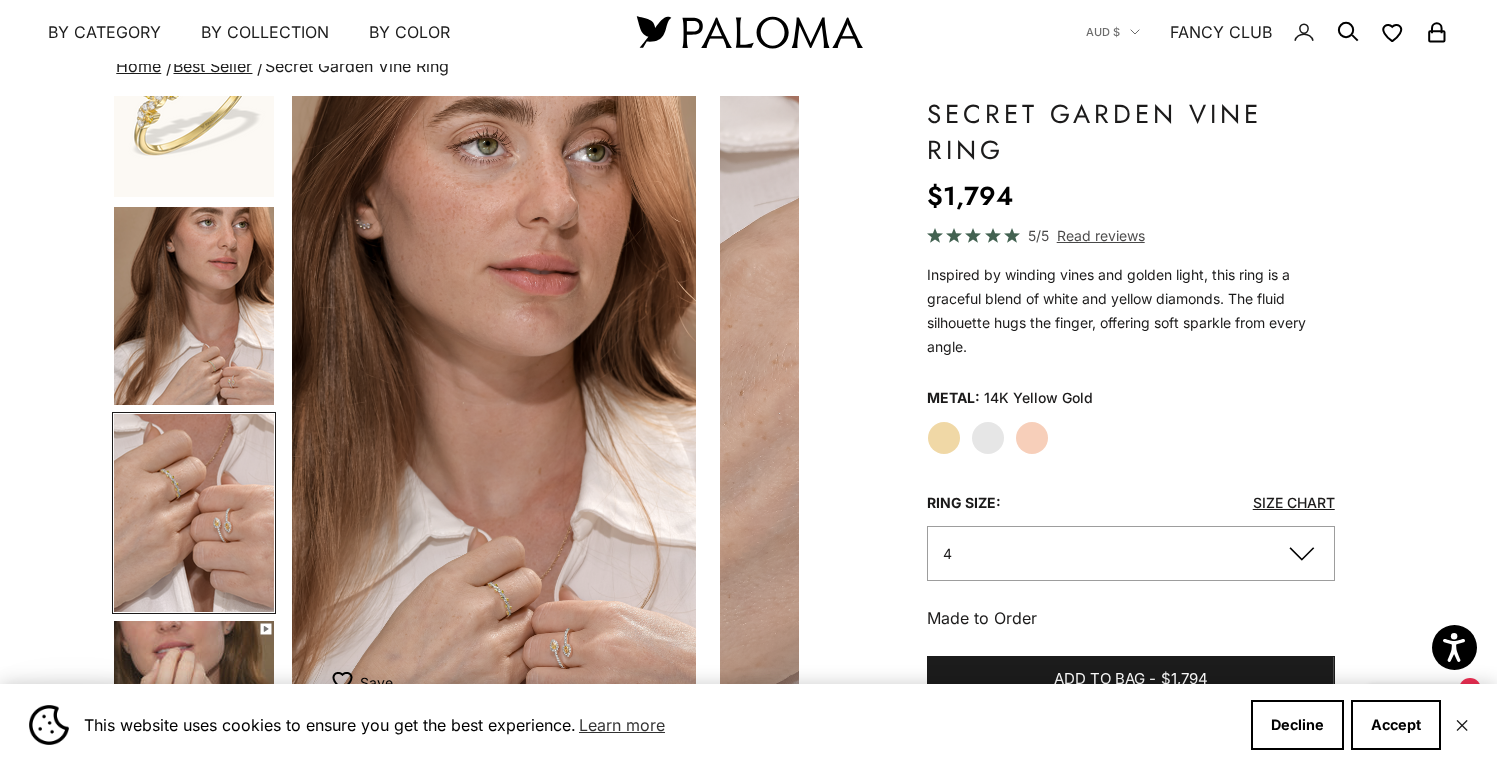scroll, scrollTop: 0, scrollLeft: 895, axis: horizontal 